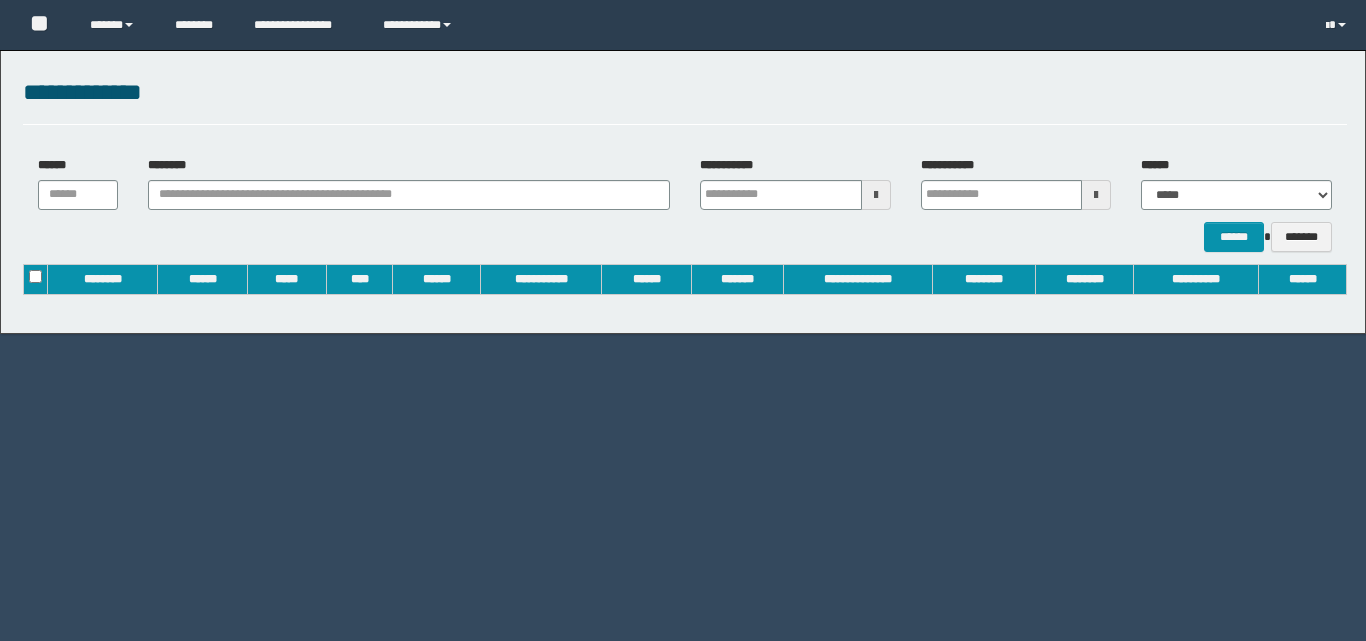 scroll, scrollTop: 0, scrollLeft: 0, axis: both 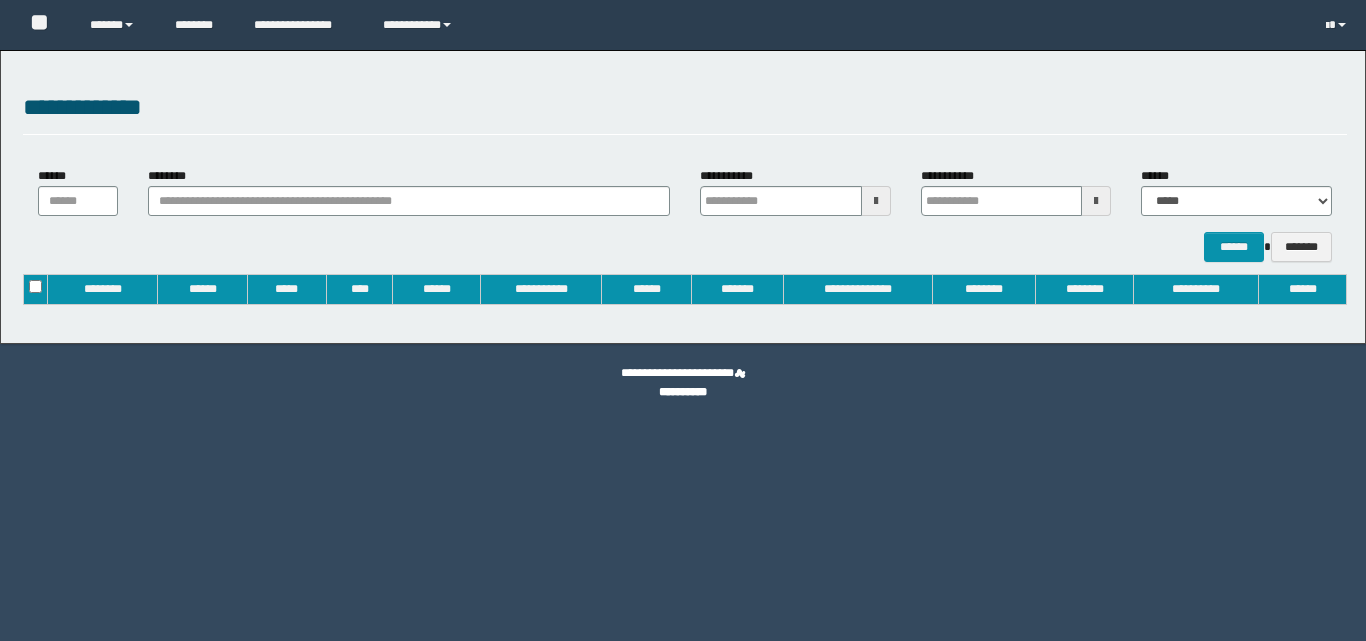 type on "**********" 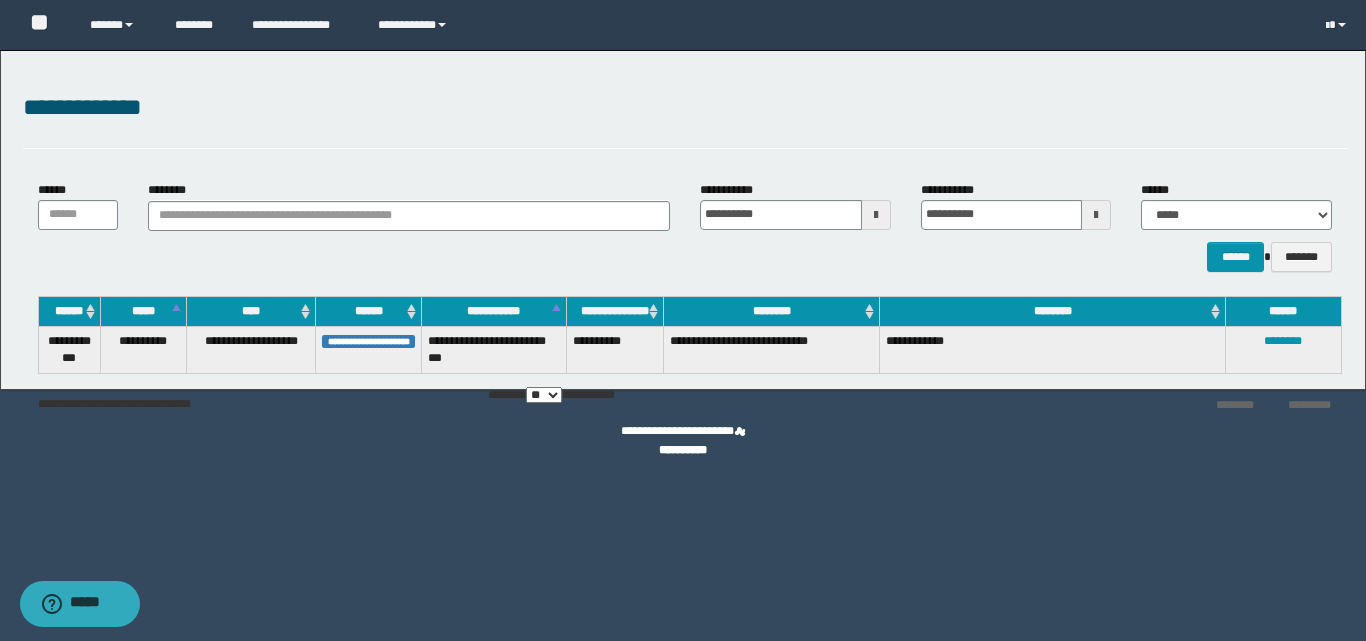scroll, scrollTop: 0, scrollLeft: 0, axis: both 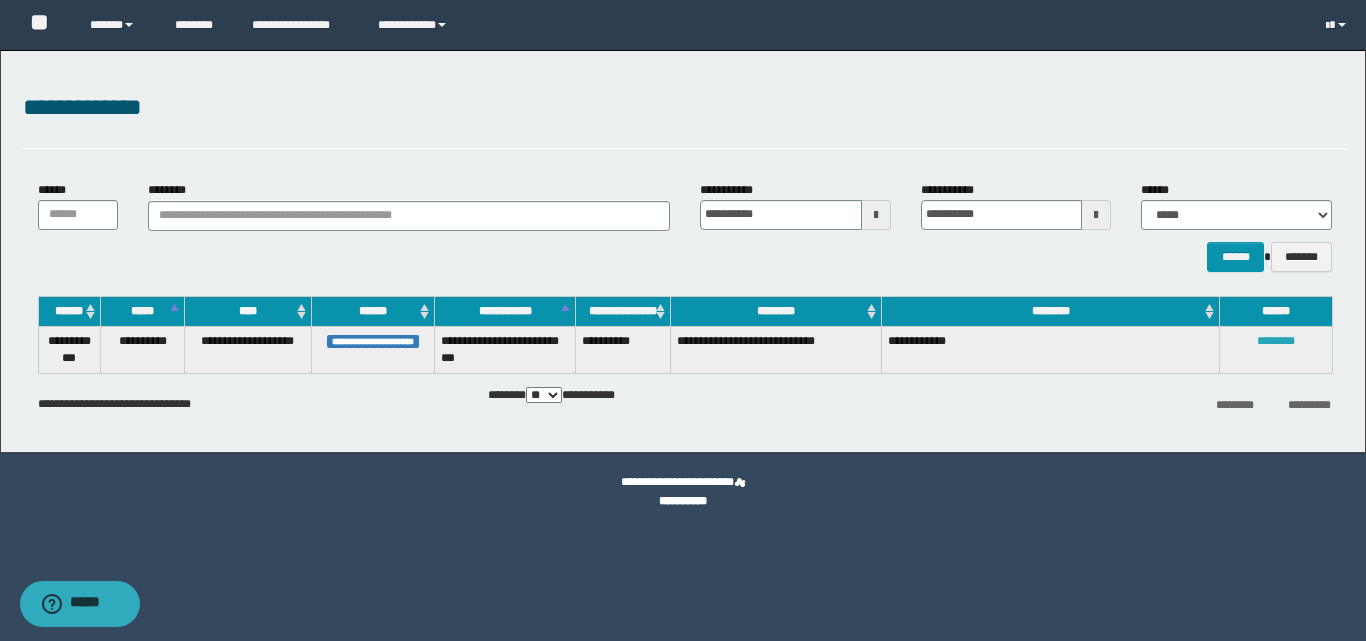 click on "********" at bounding box center [1276, 341] 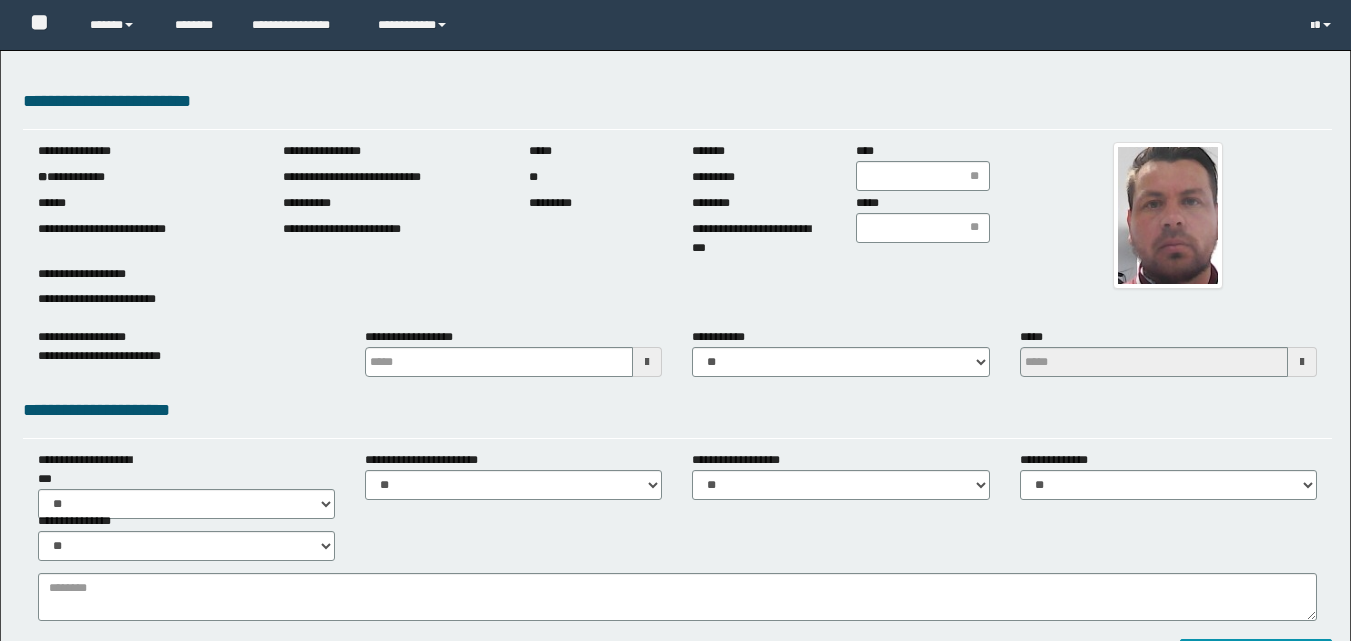 scroll, scrollTop: 0, scrollLeft: 0, axis: both 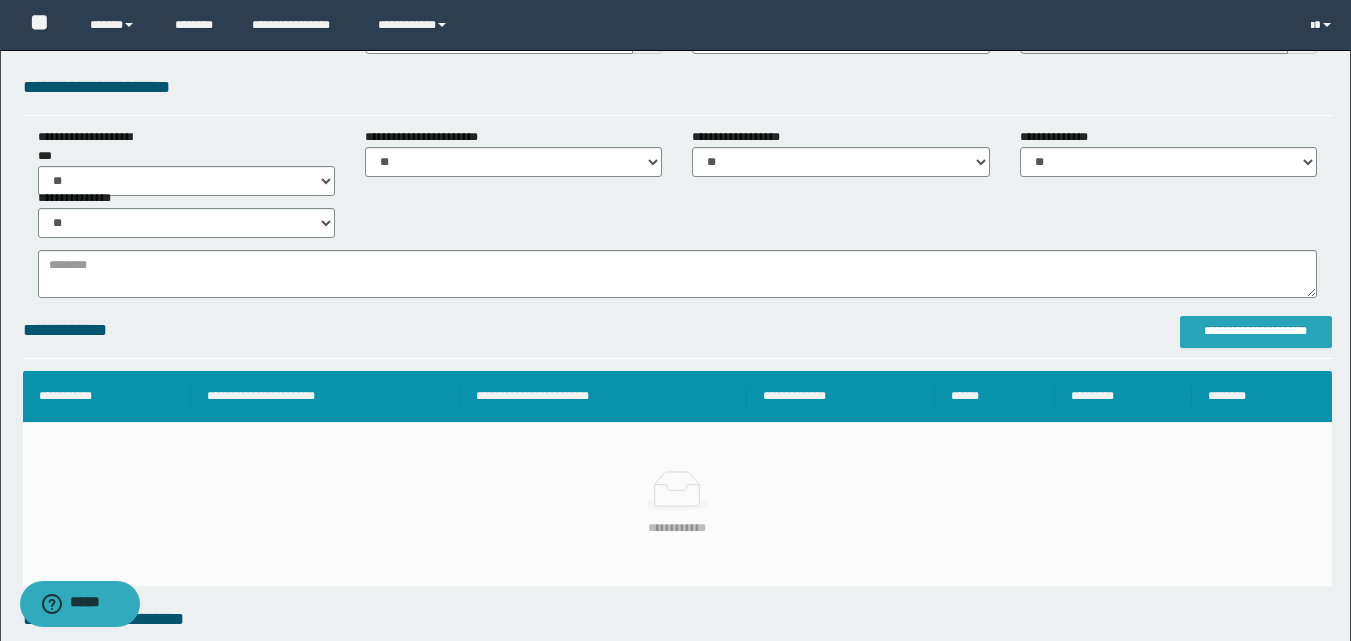 click on "**********" at bounding box center (1256, 331) 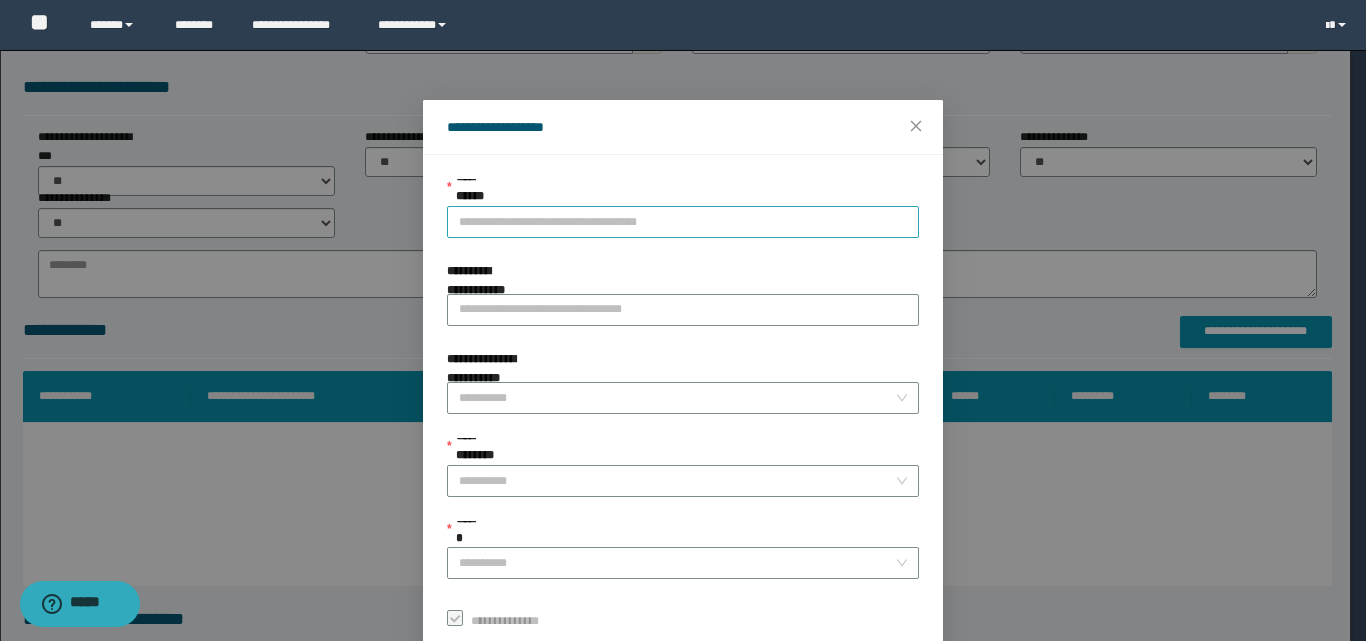 click on "**********" at bounding box center (683, 222) 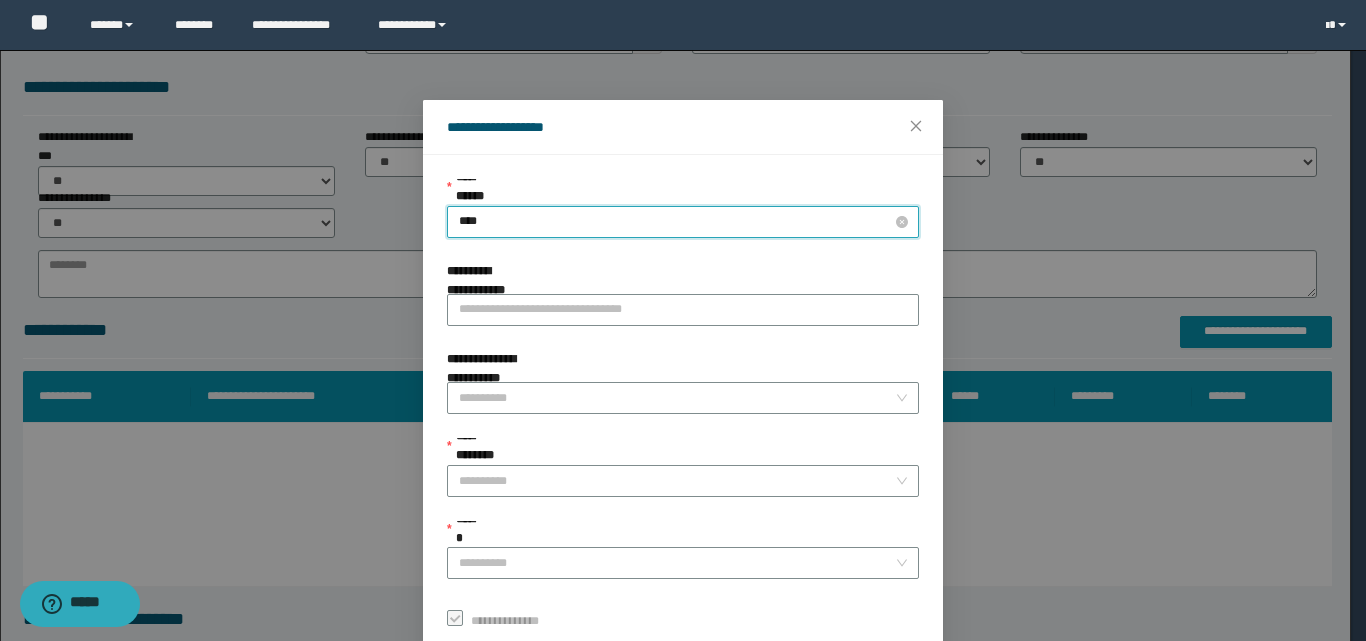 type on "****" 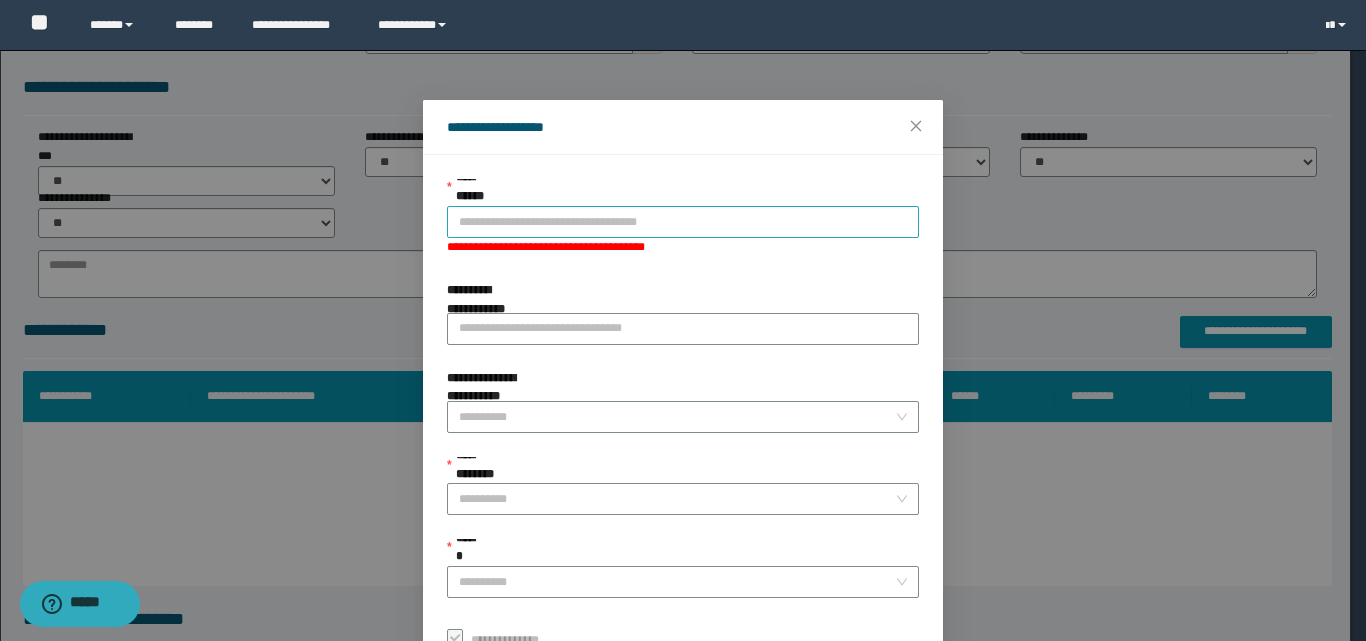 click on "**********" at bounding box center [683, 222] 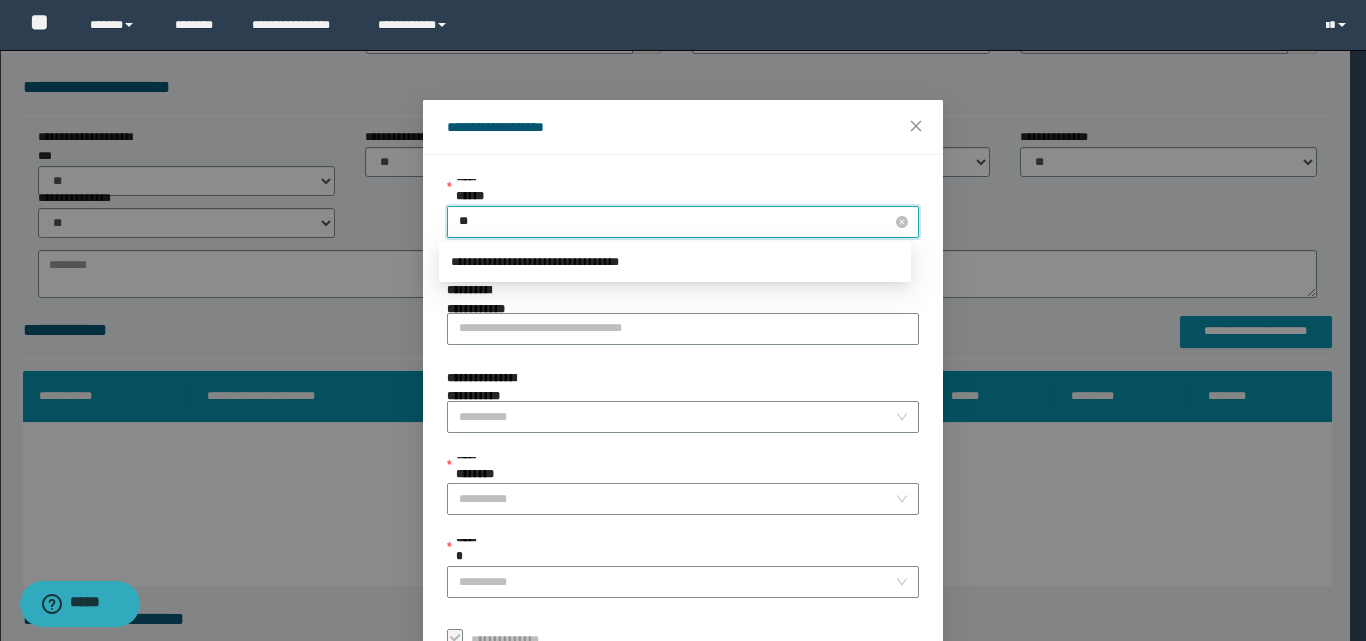 type on "***" 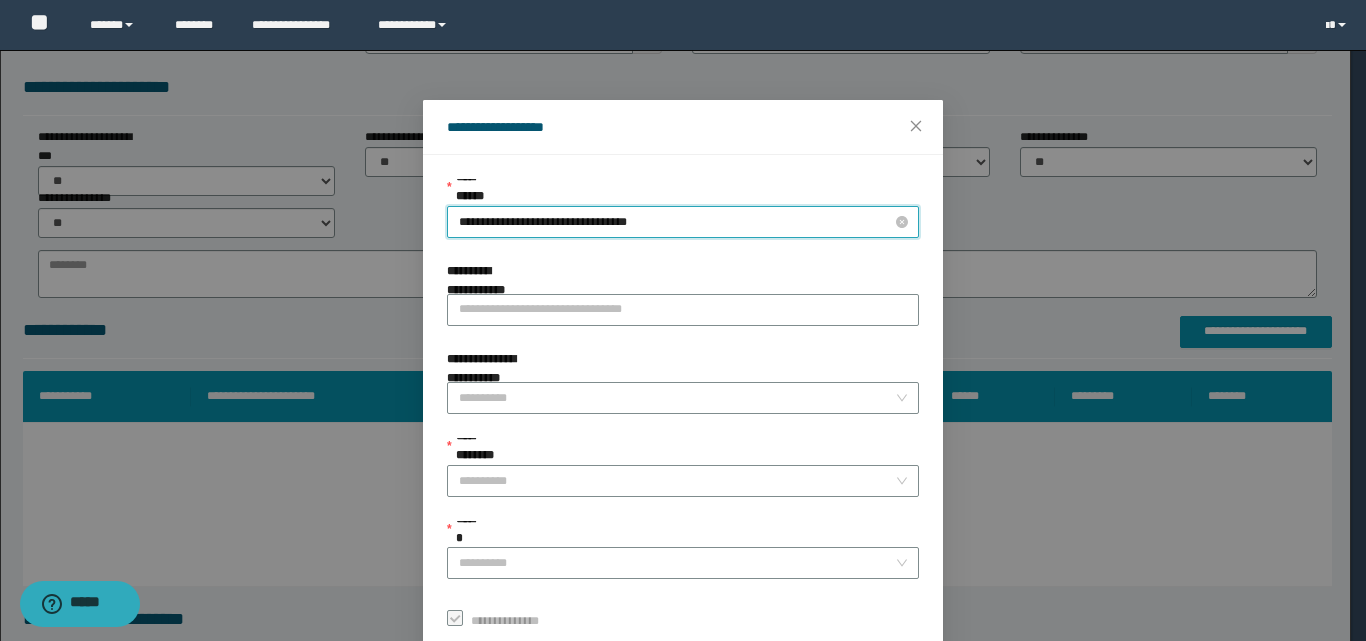 type on "*" 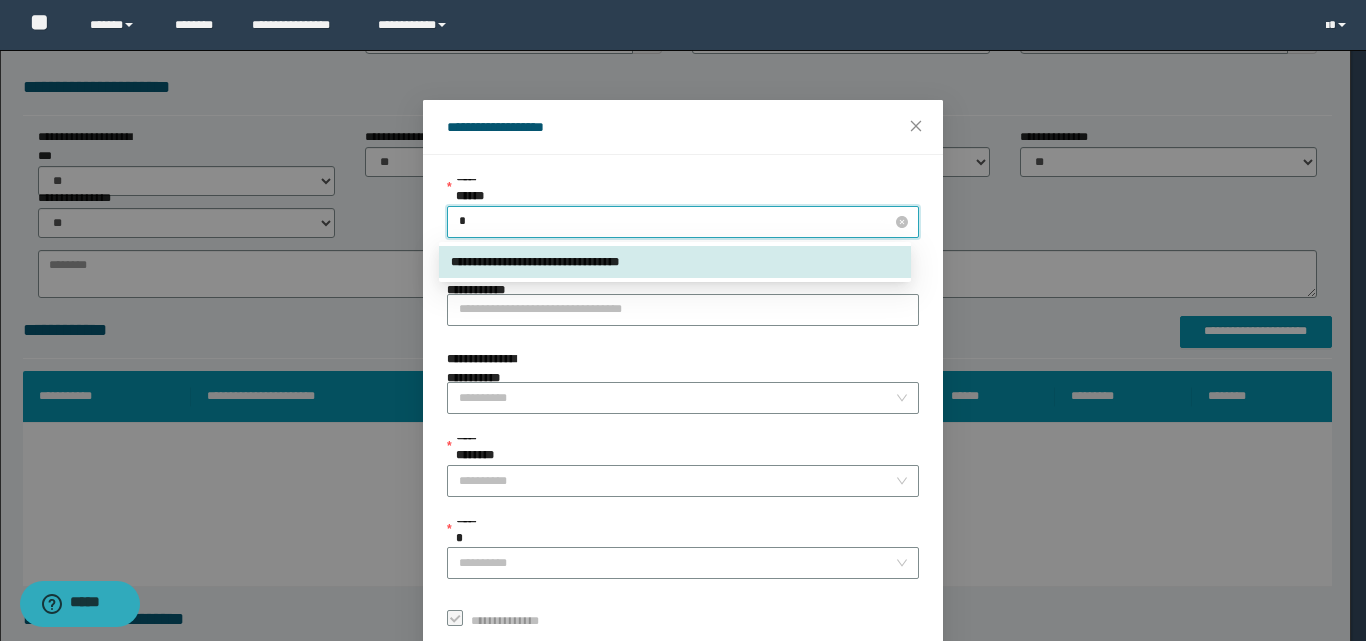 type 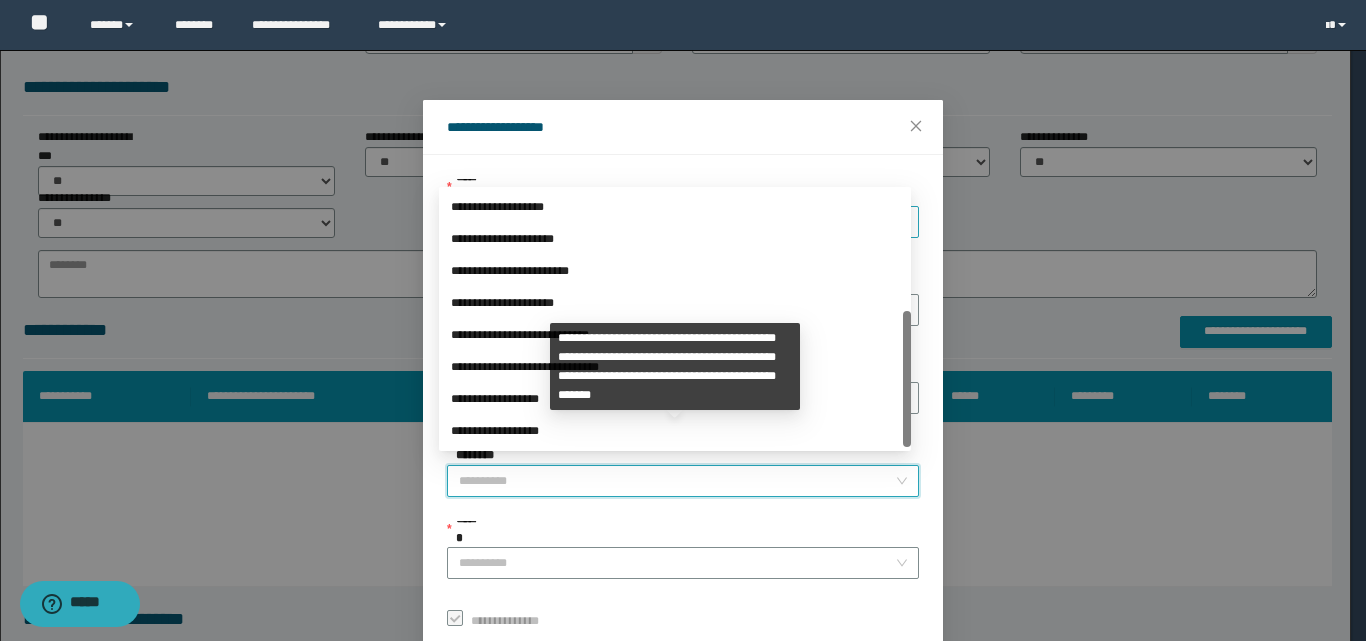scroll, scrollTop: 224, scrollLeft: 0, axis: vertical 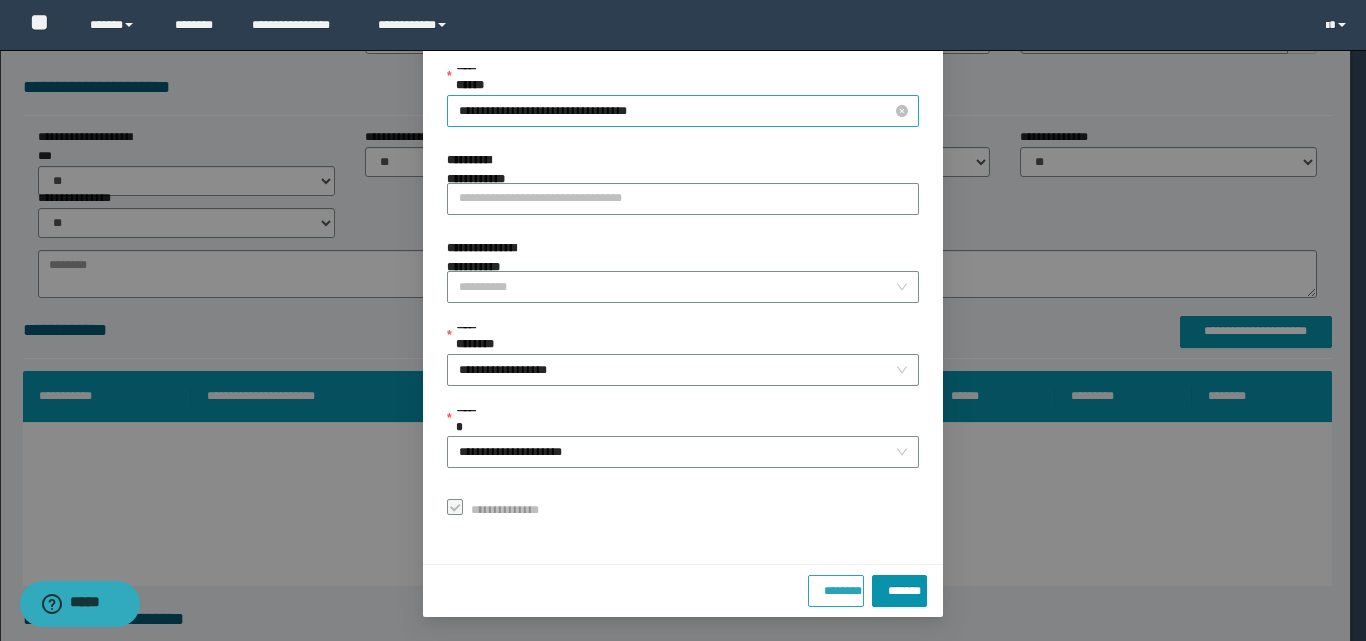 type 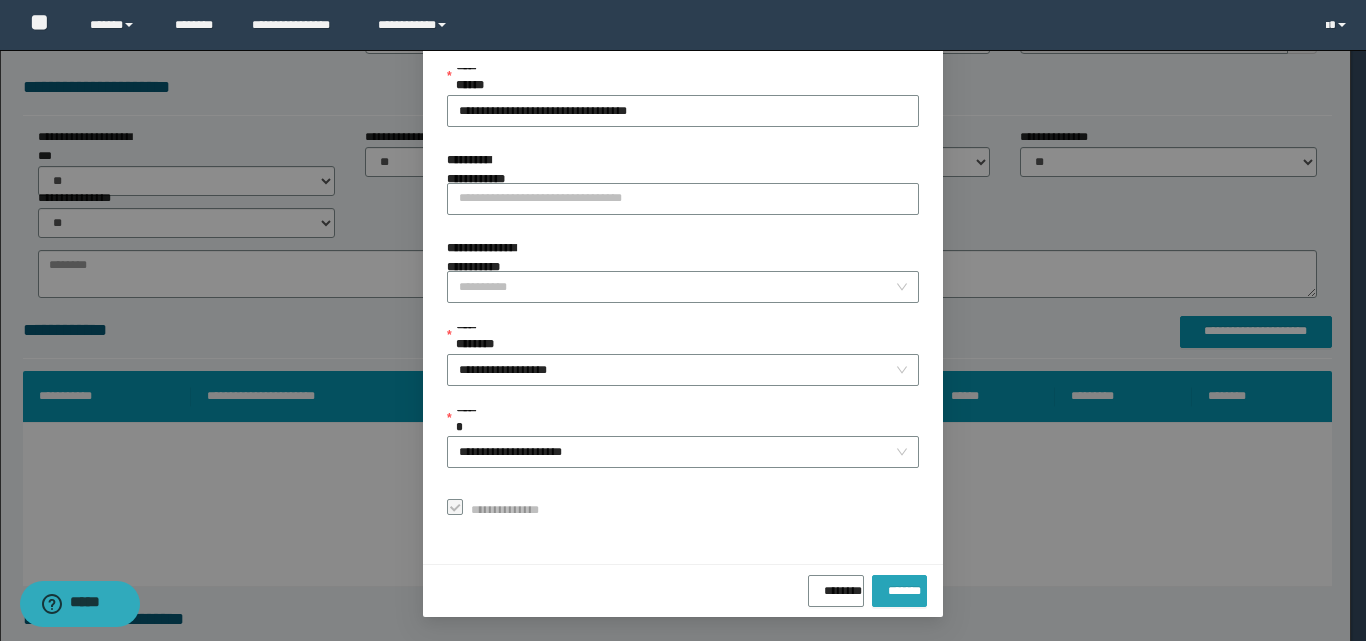 click on "*******" at bounding box center (899, 587) 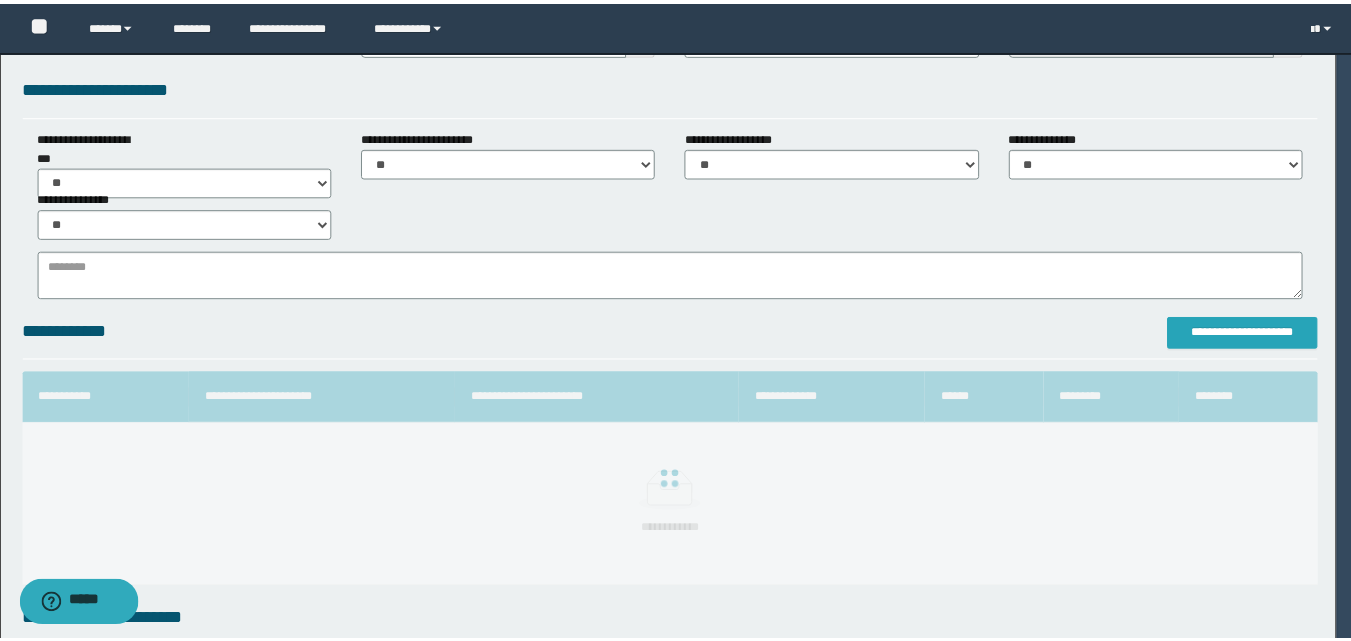 scroll, scrollTop: 0, scrollLeft: 0, axis: both 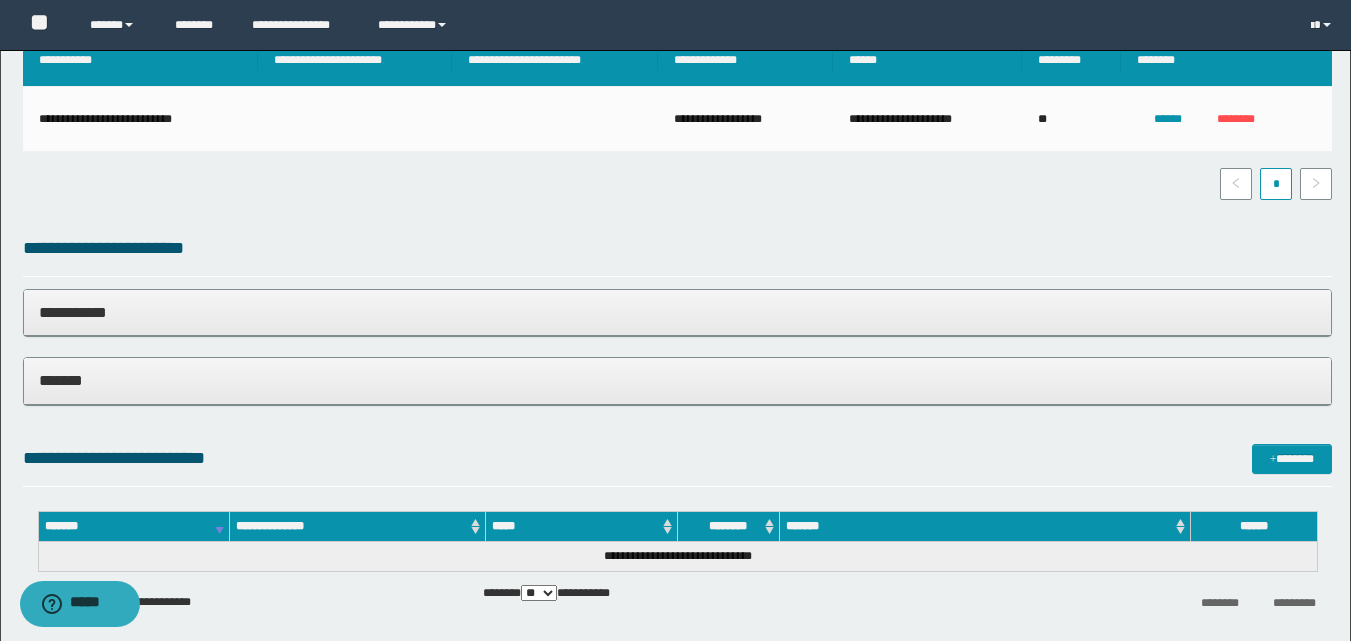 click on "**********" at bounding box center [677, 312] 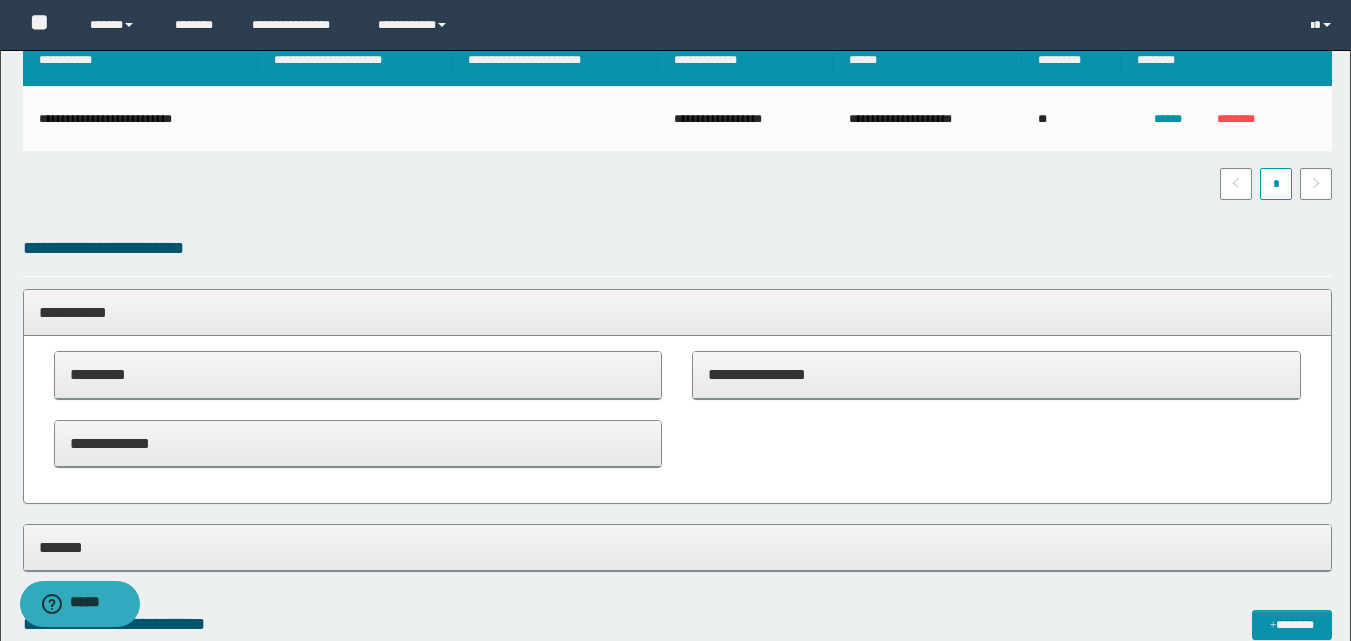 click on "**********" at bounding box center [677, 312] 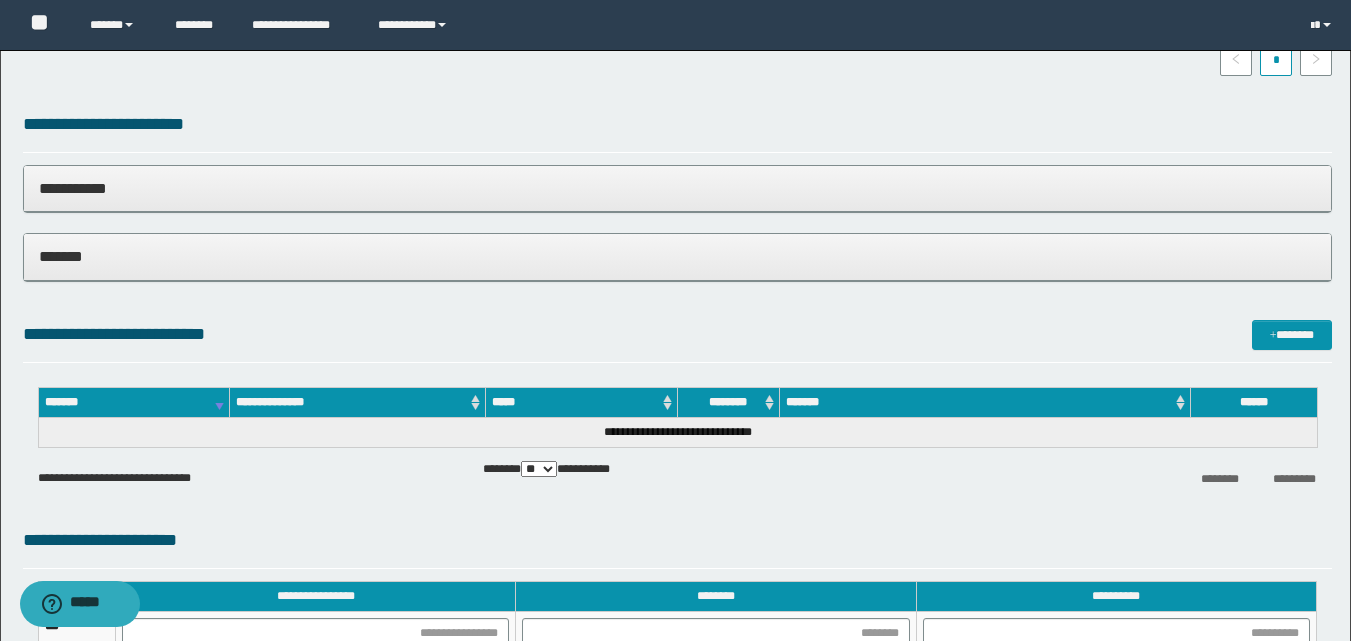 scroll, scrollTop: 808, scrollLeft: 0, axis: vertical 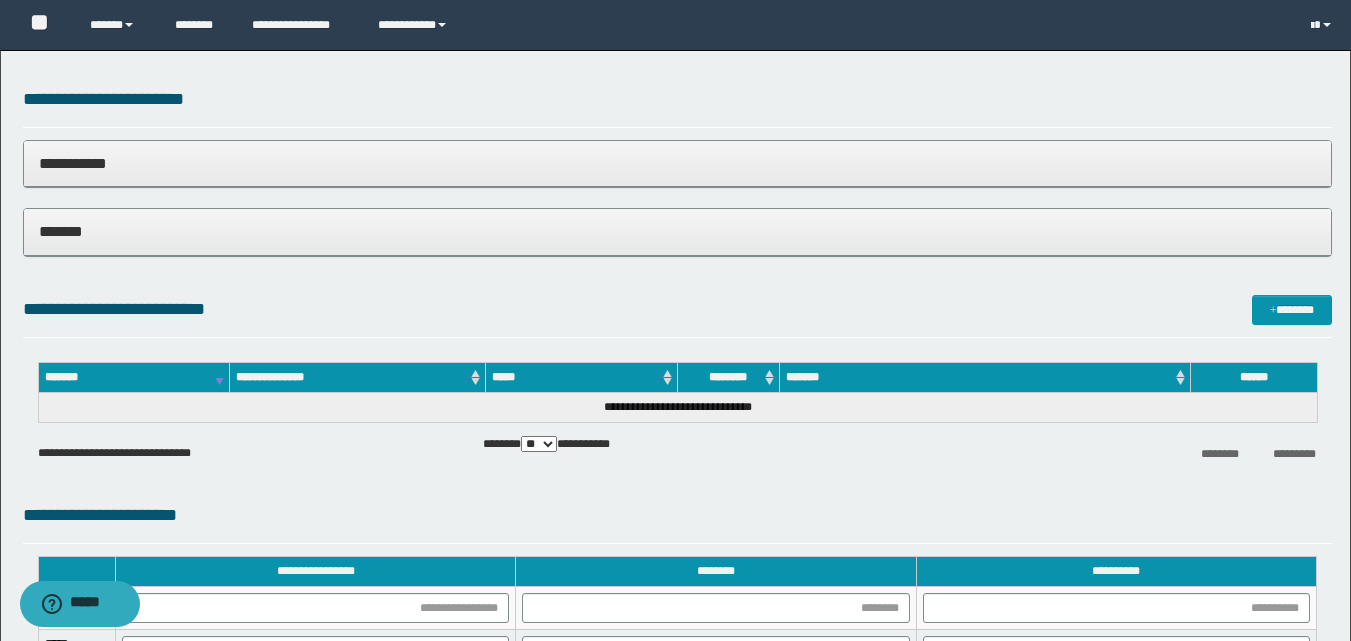 click on "*******" at bounding box center (677, 231) 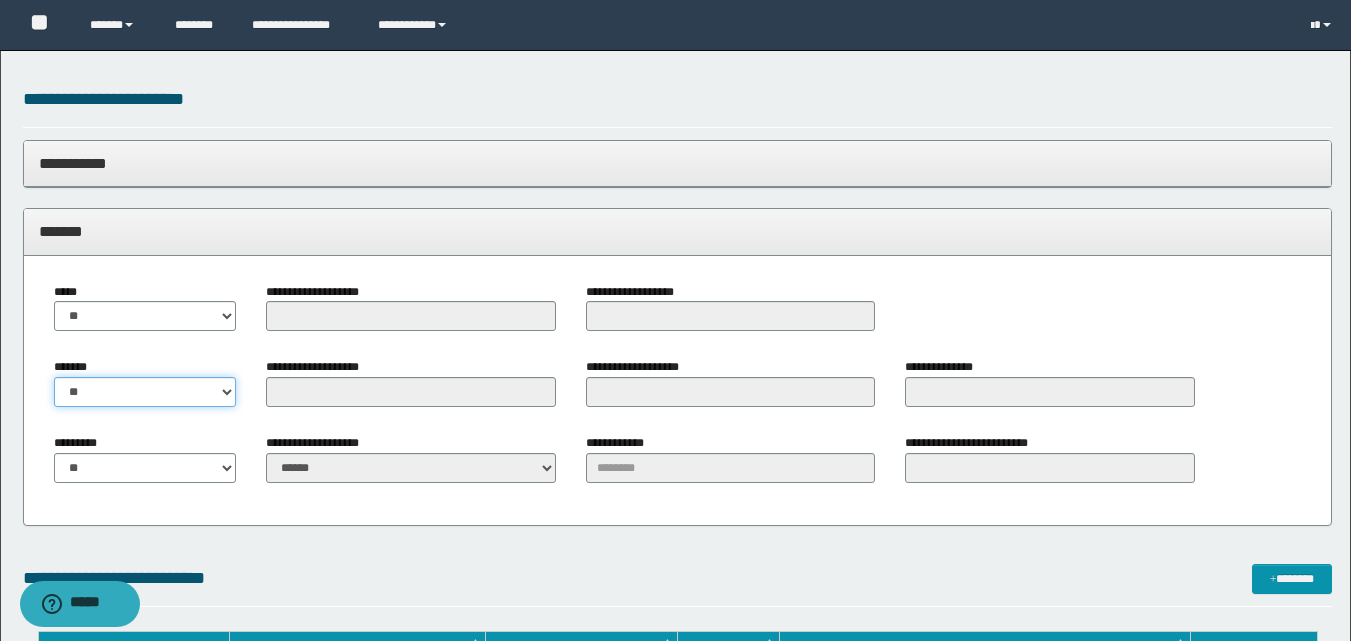 click on "**
**" at bounding box center [145, 392] 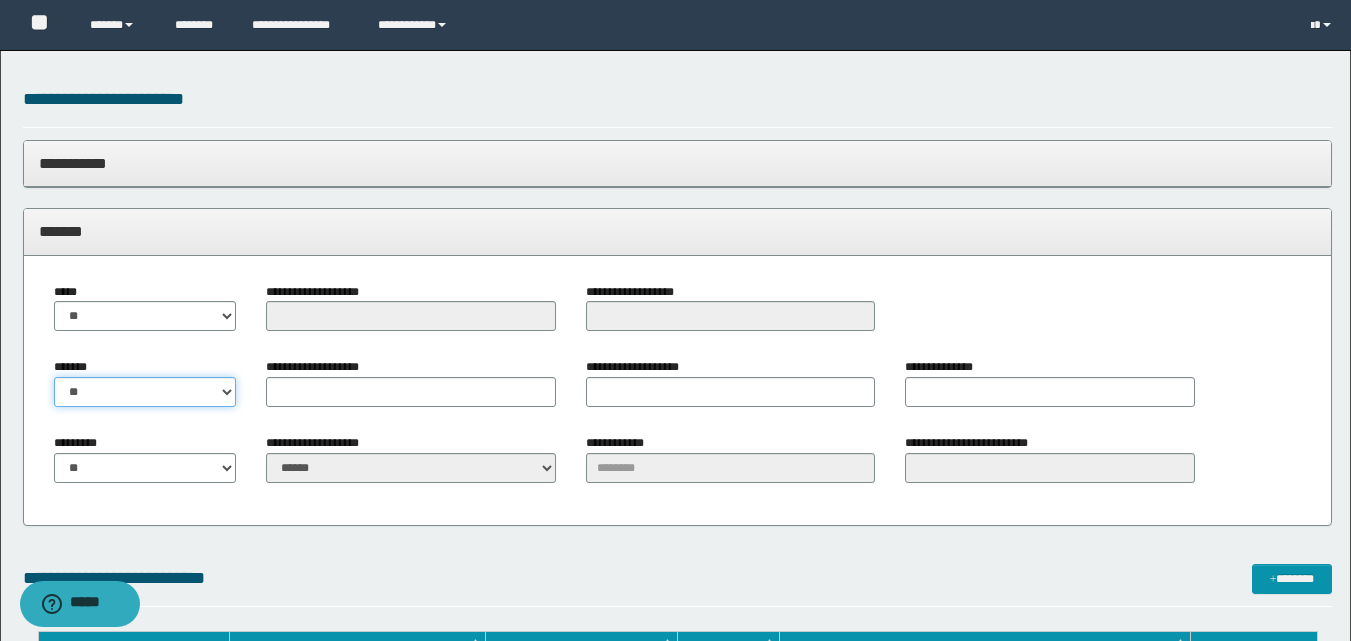 click on "**
**" at bounding box center [145, 392] 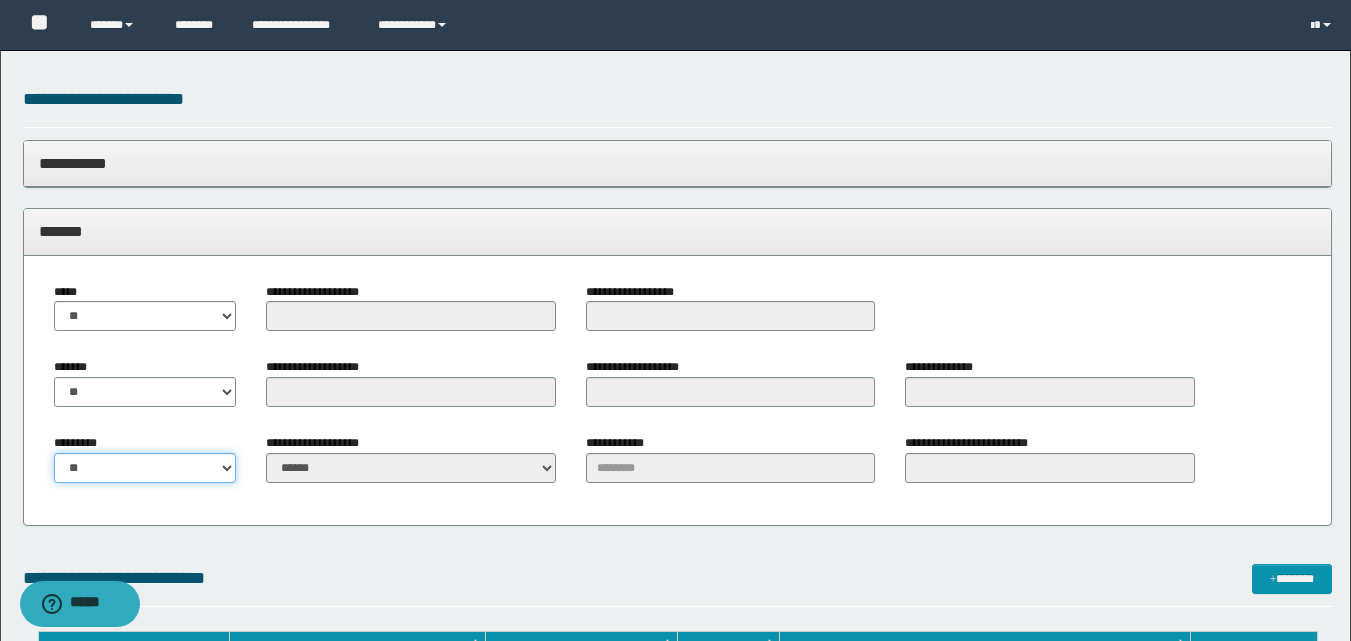 click on "**
**" at bounding box center (145, 468) 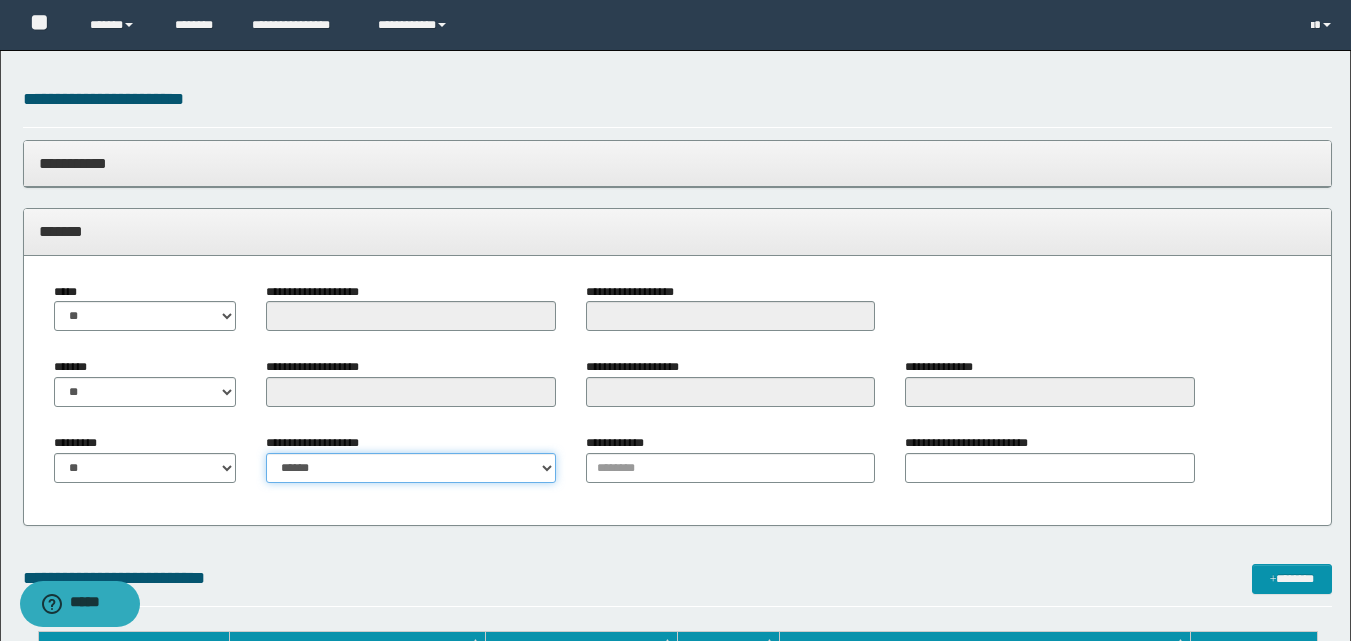 click on "**********" at bounding box center [410, 468] 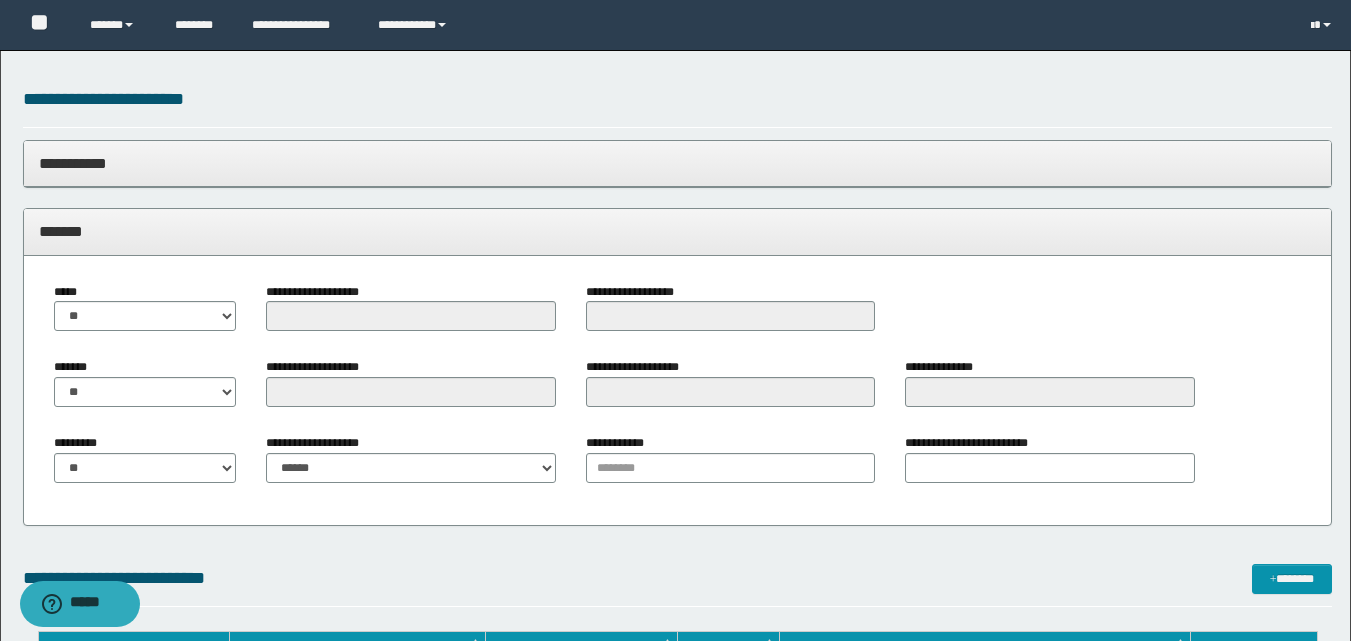drag, startPoint x: 696, startPoint y: 440, endPoint x: 679, endPoint y: 469, distance: 33.61547 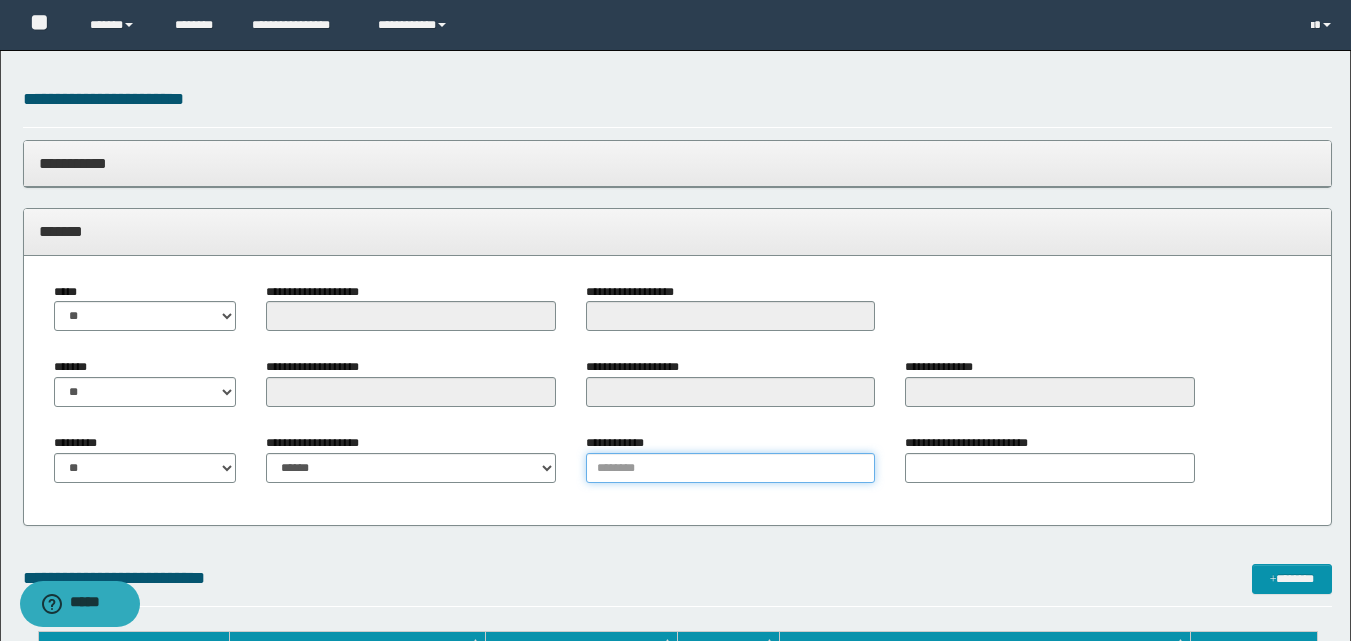 click on "**********" at bounding box center [730, 468] 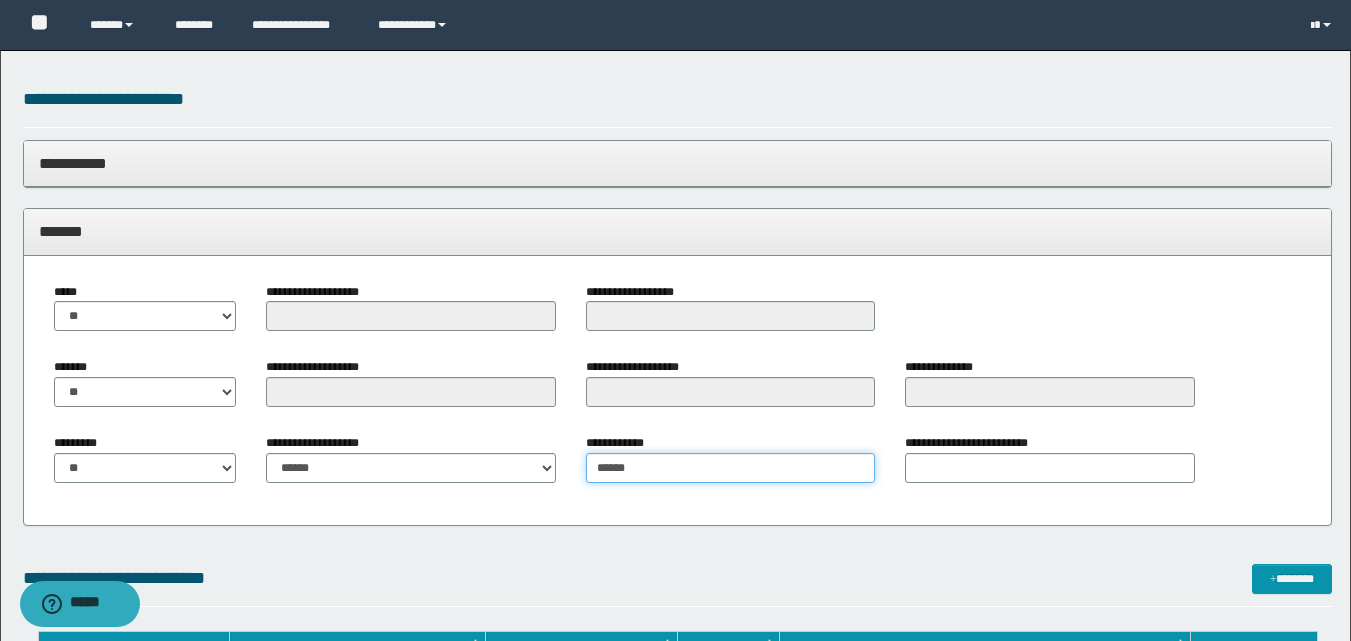 type on "******" 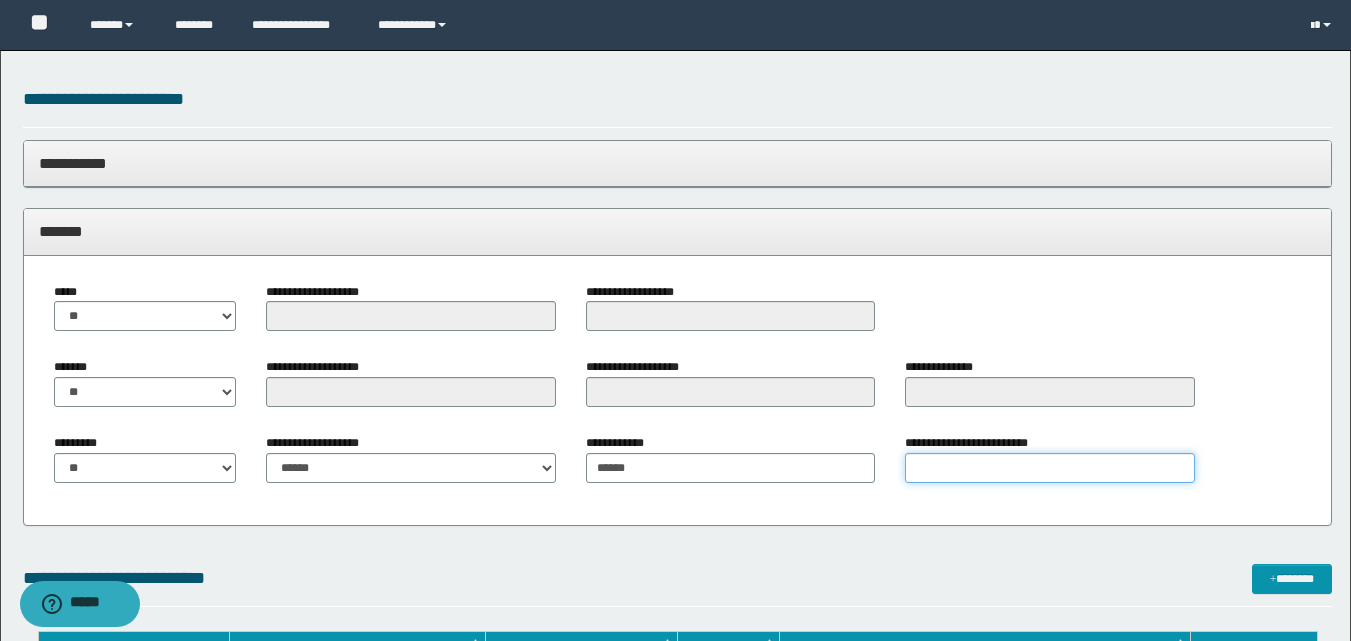 type on "*" 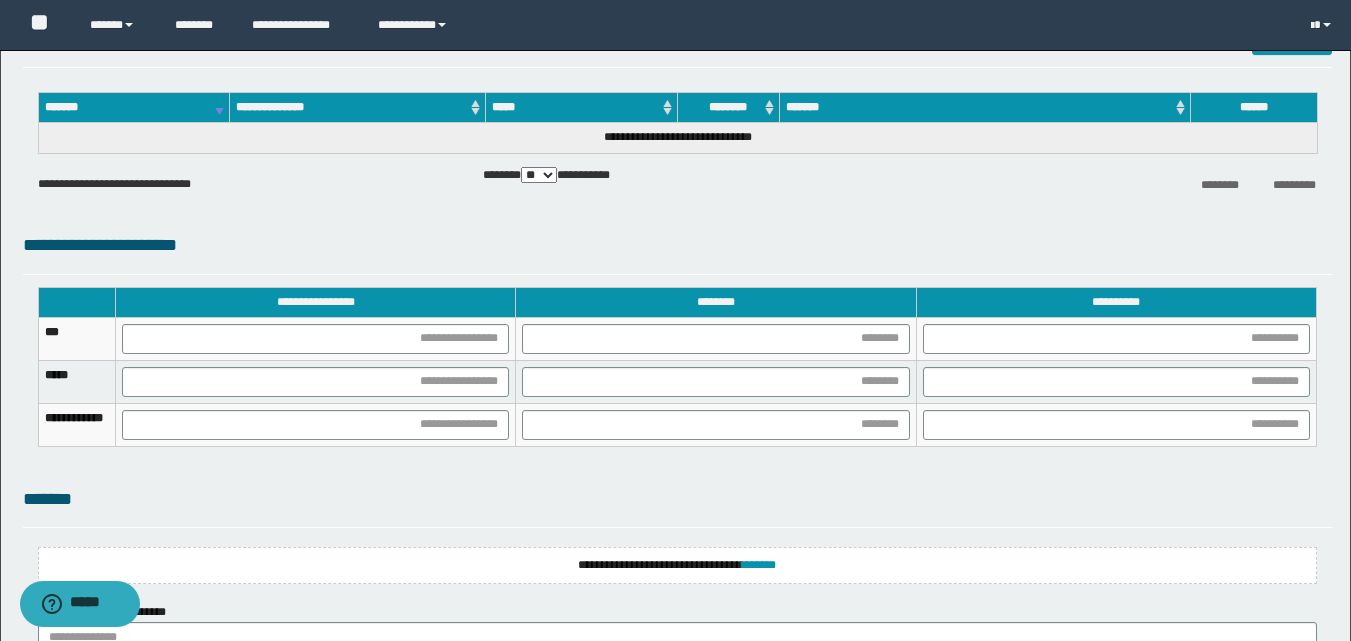 scroll, scrollTop: 1368, scrollLeft: 0, axis: vertical 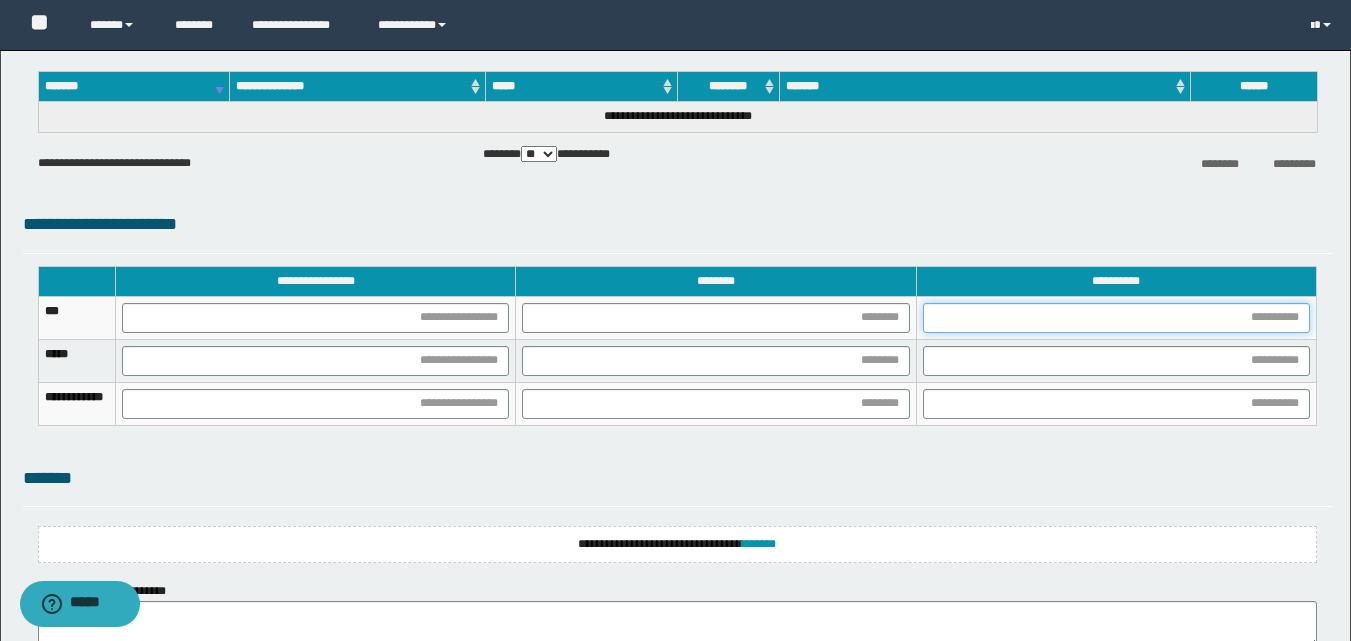 click at bounding box center (1116, 318) 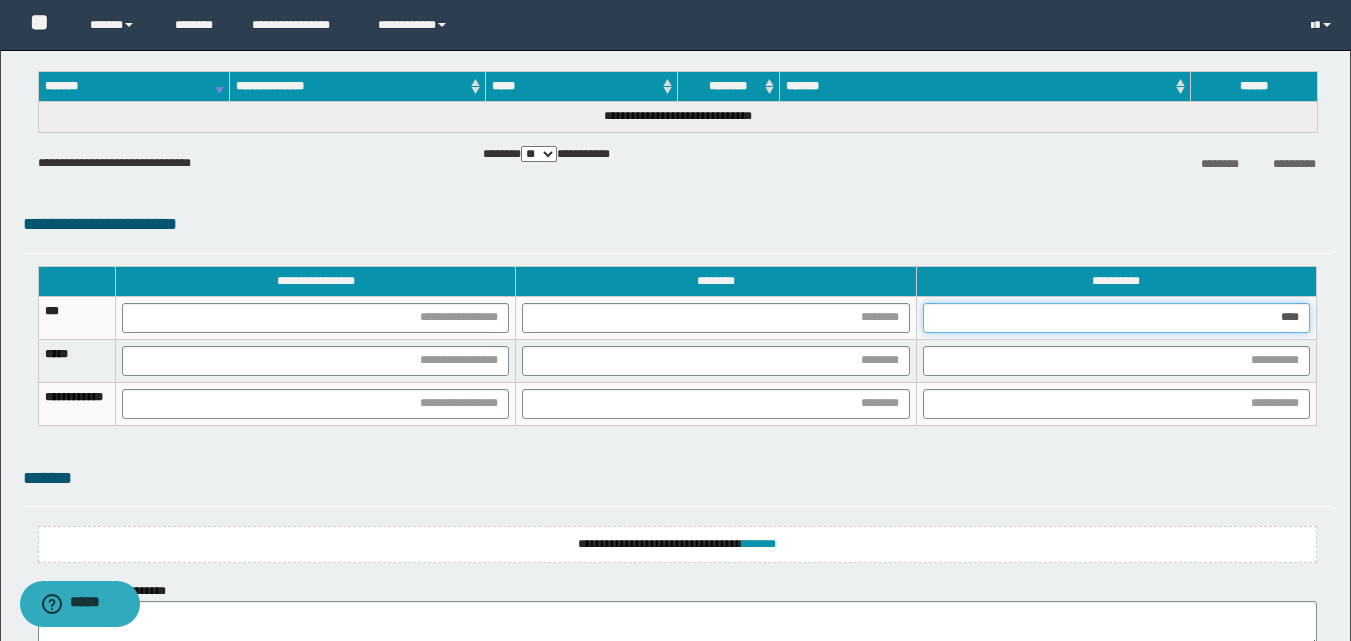 type on "*****" 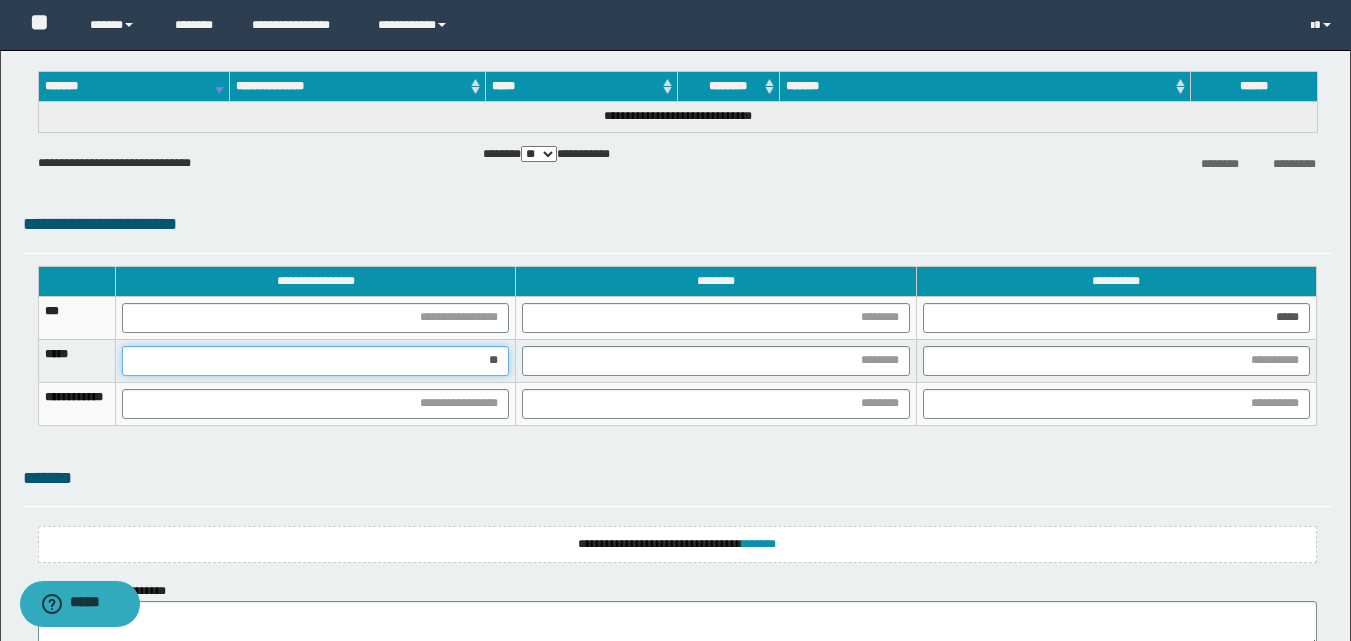 type on "*" 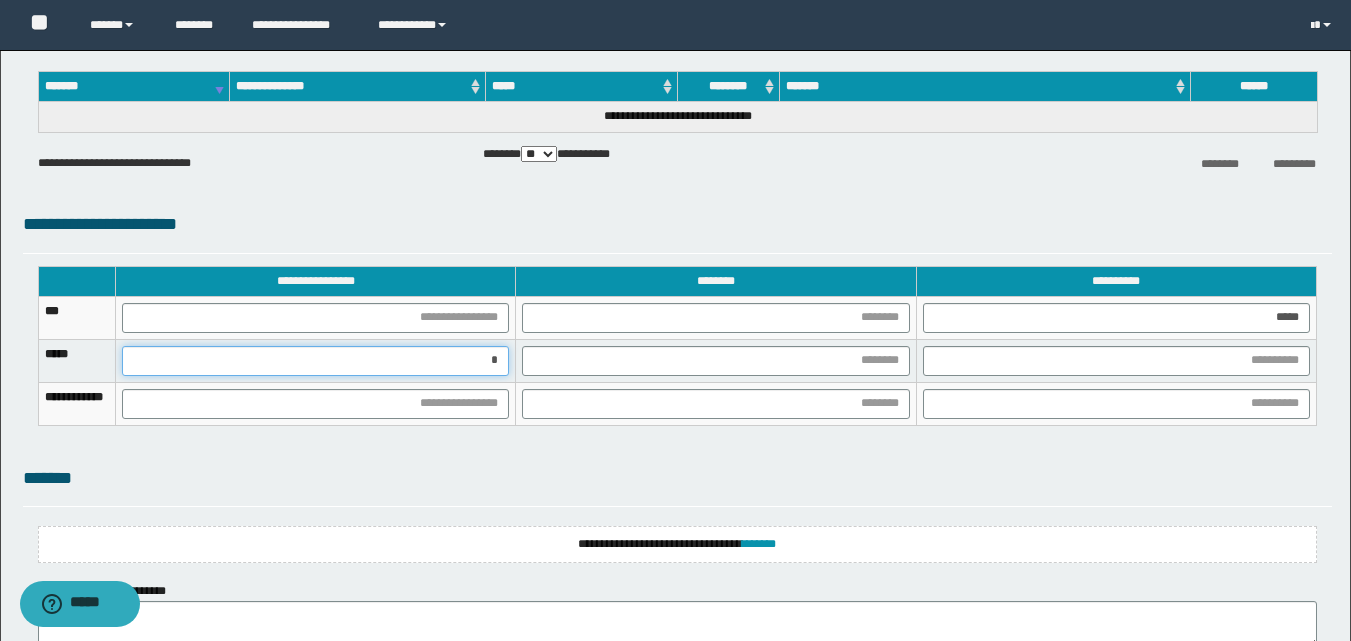 type 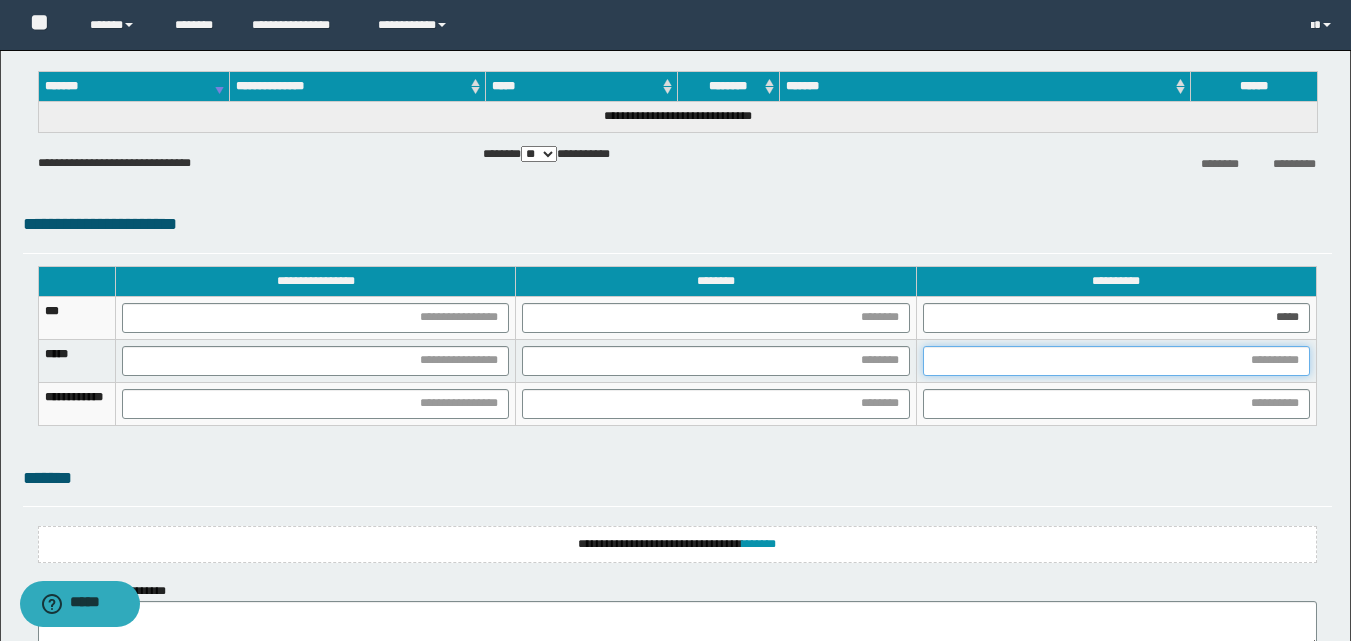 click at bounding box center (1116, 361) 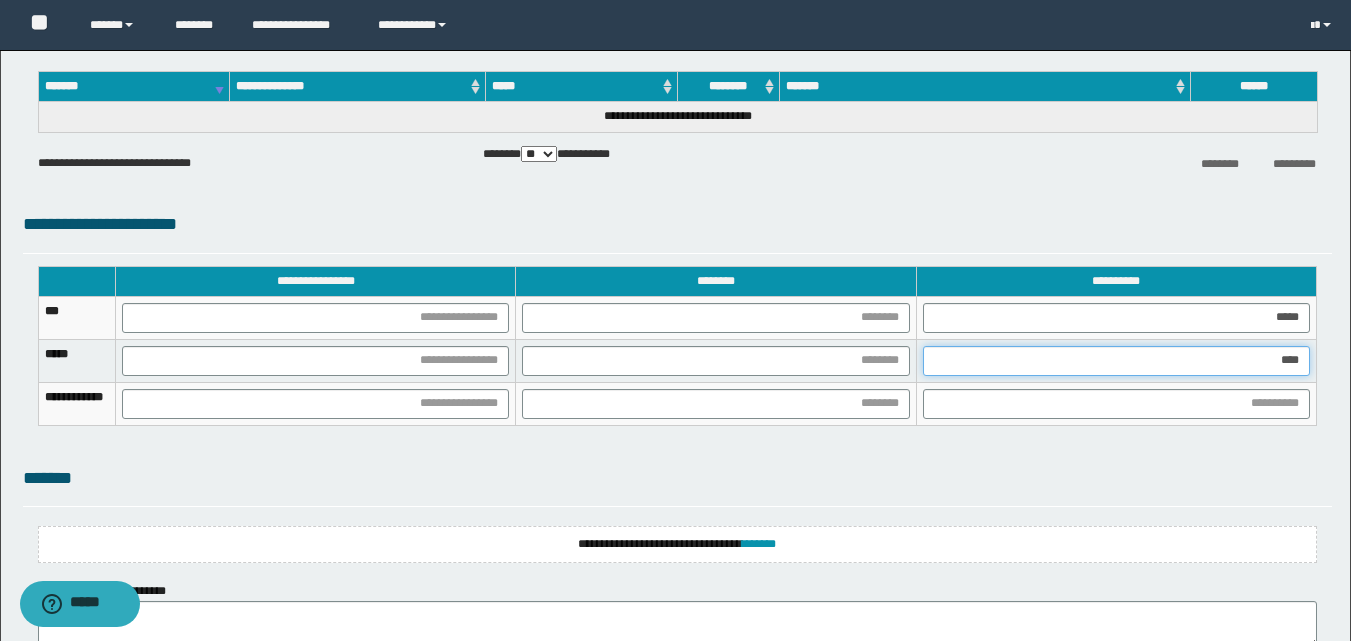 type on "*****" 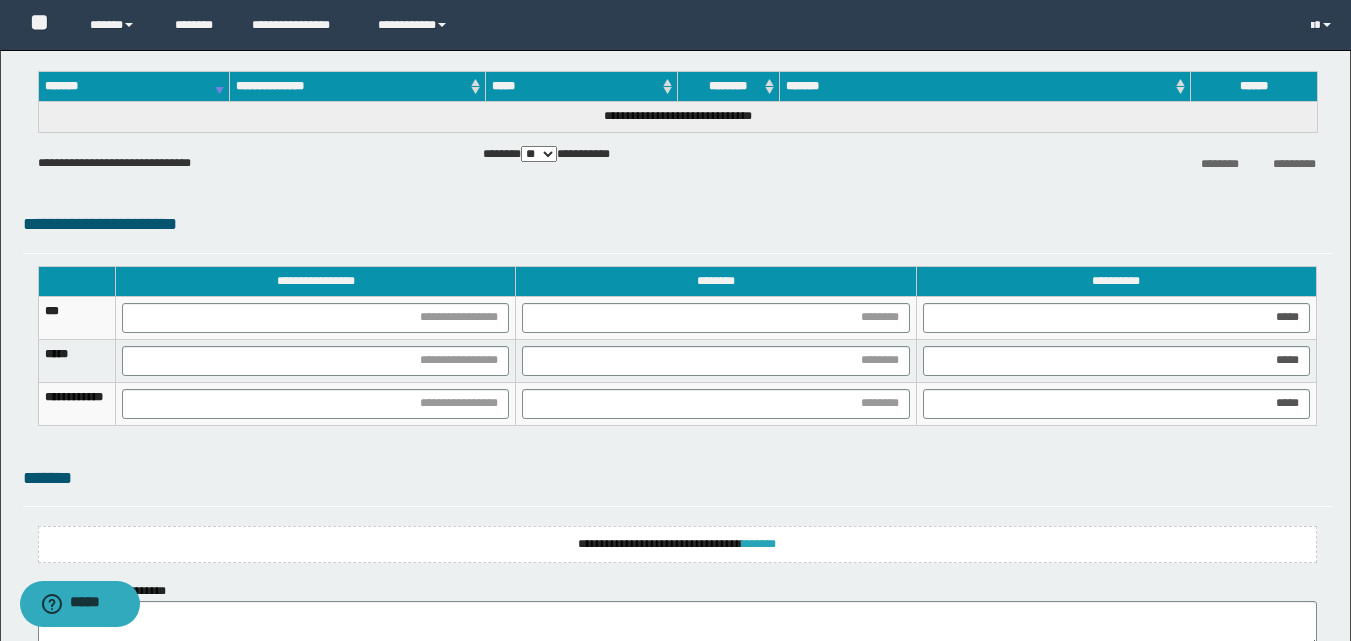 click on "*******" at bounding box center (759, 544) 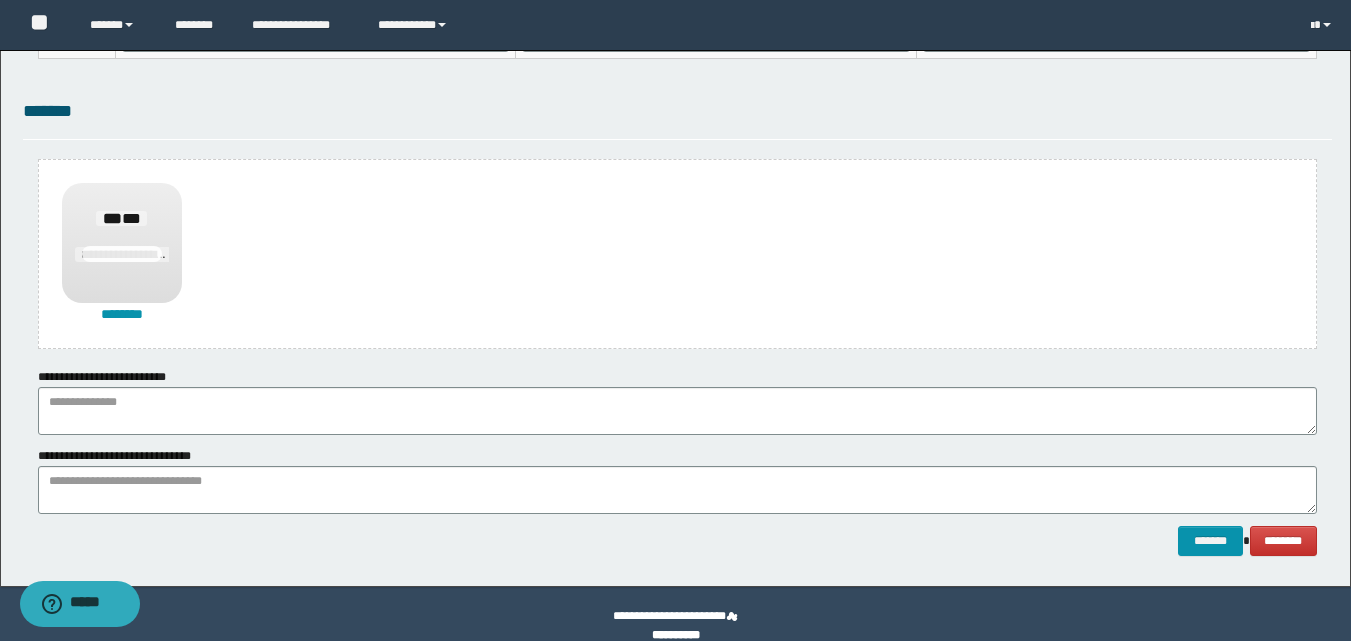 scroll, scrollTop: 1759, scrollLeft: 0, axis: vertical 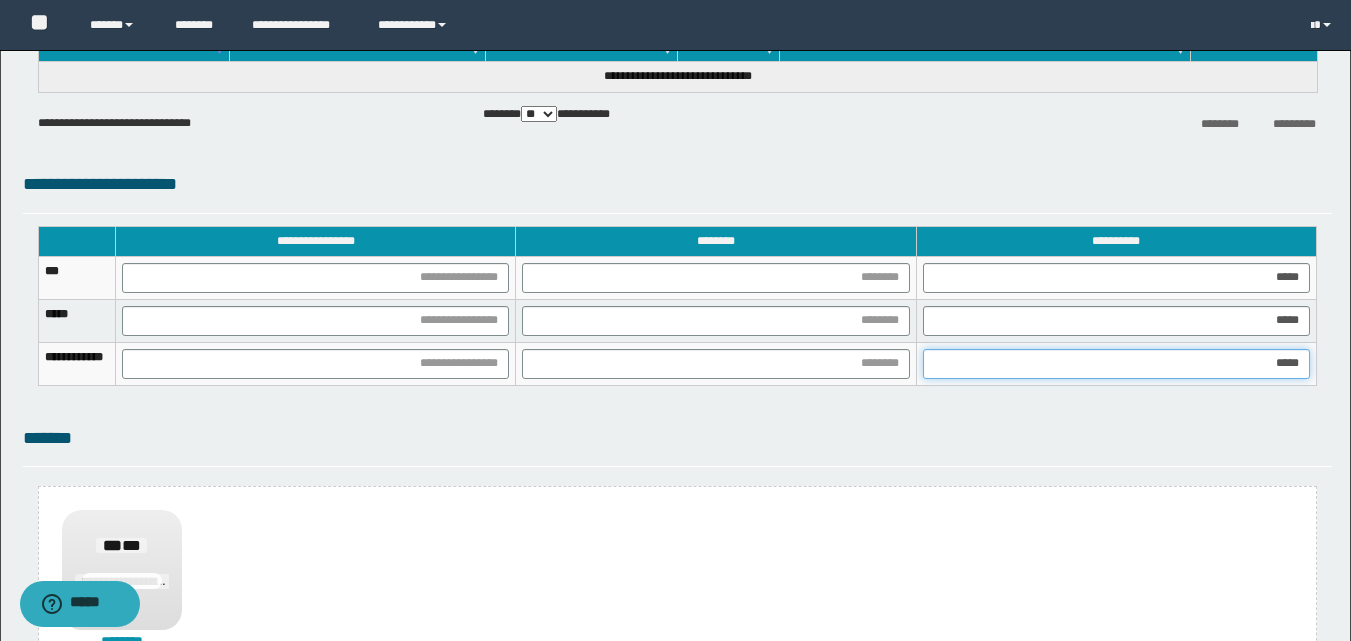 click on "*****" at bounding box center (1116, 364) 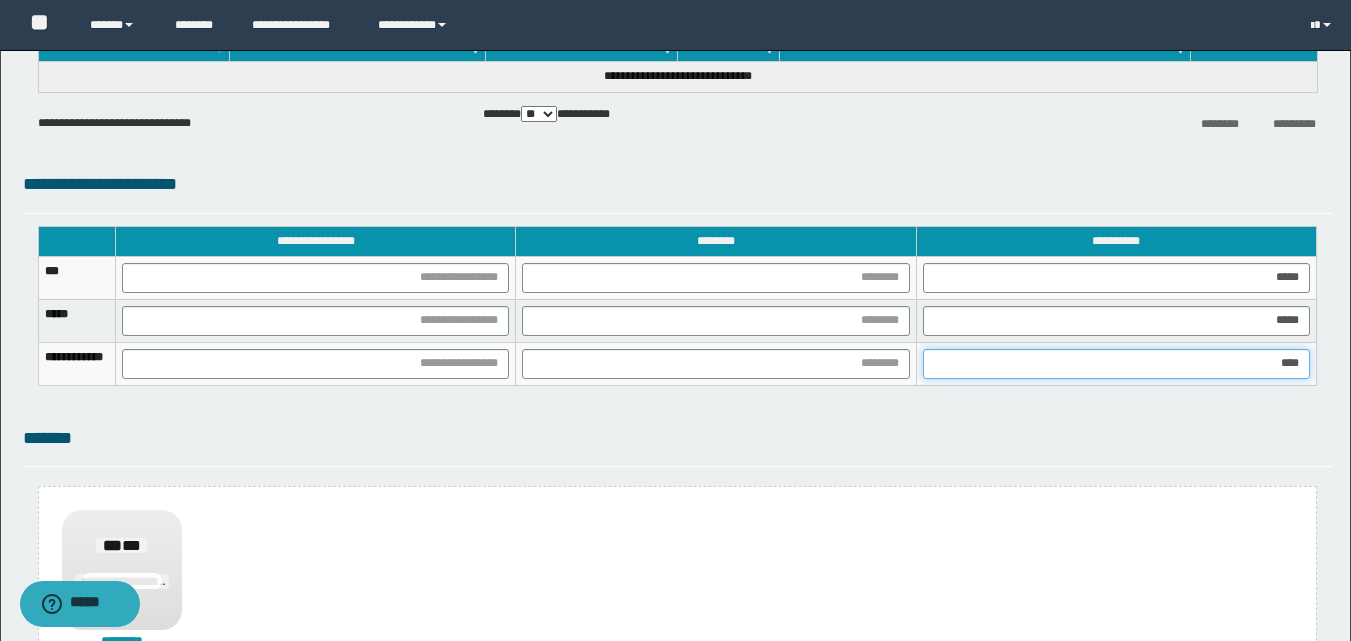 type on "*****" 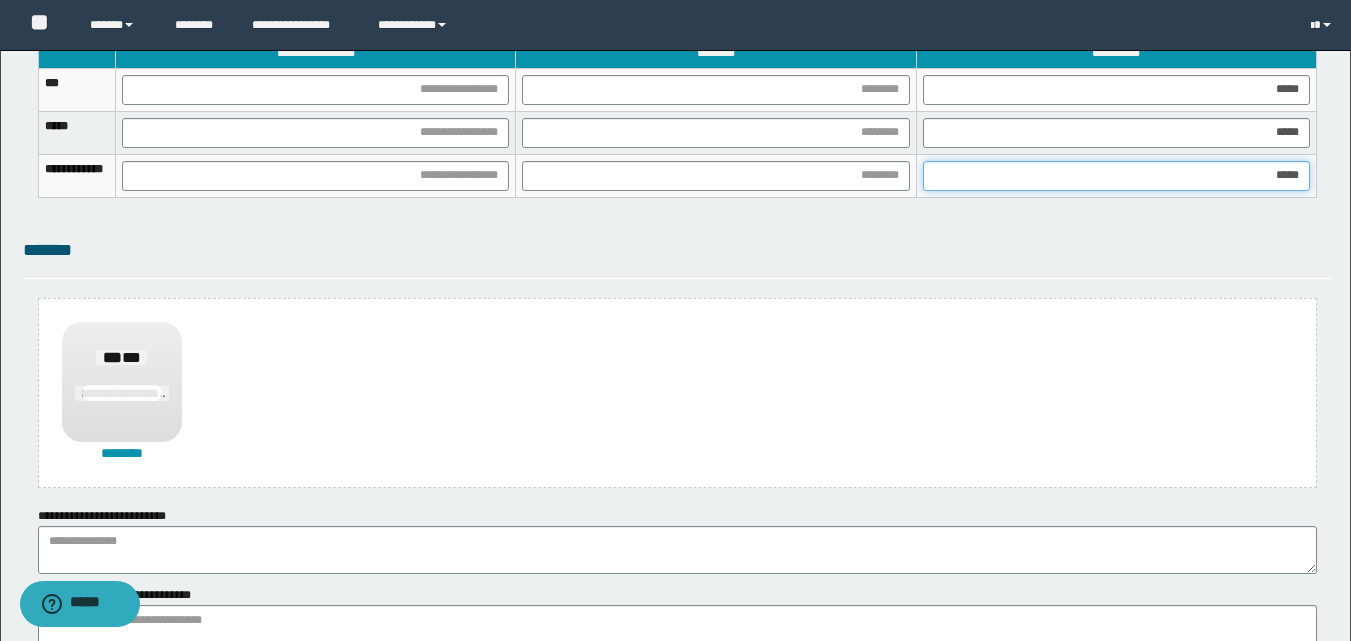 scroll, scrollTop: 1598, scrollLeft: 0, axis: vertical 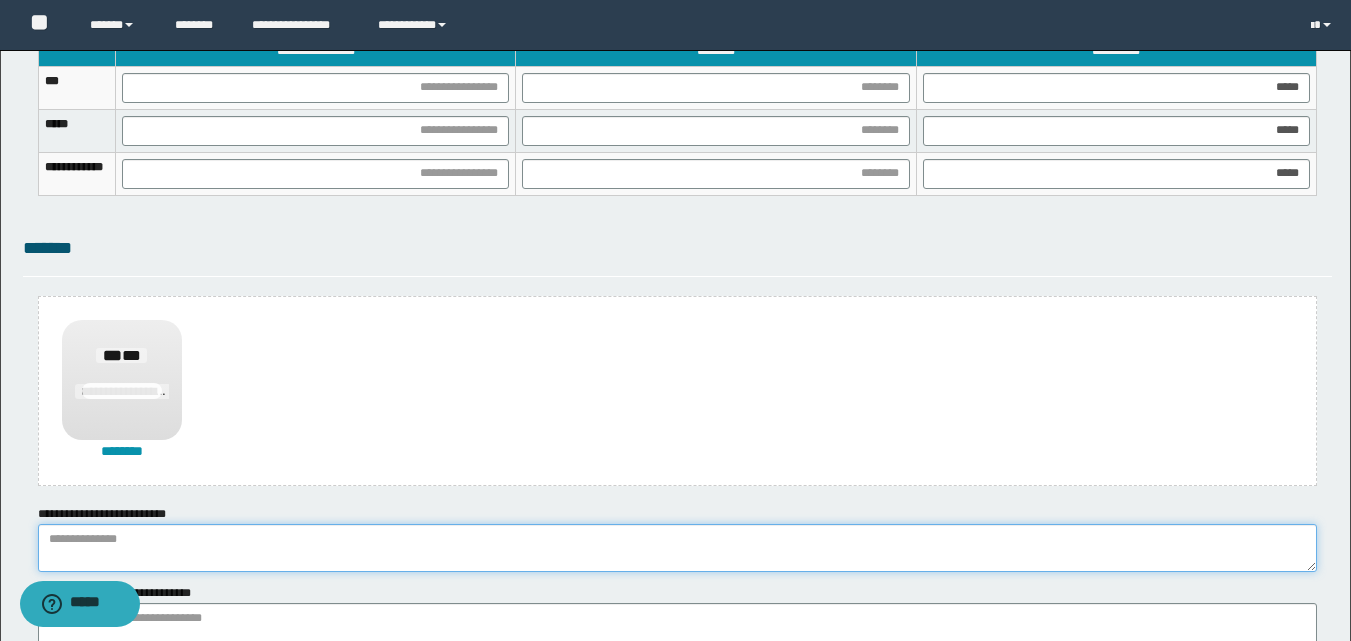 click at bounding box center (677, 548) 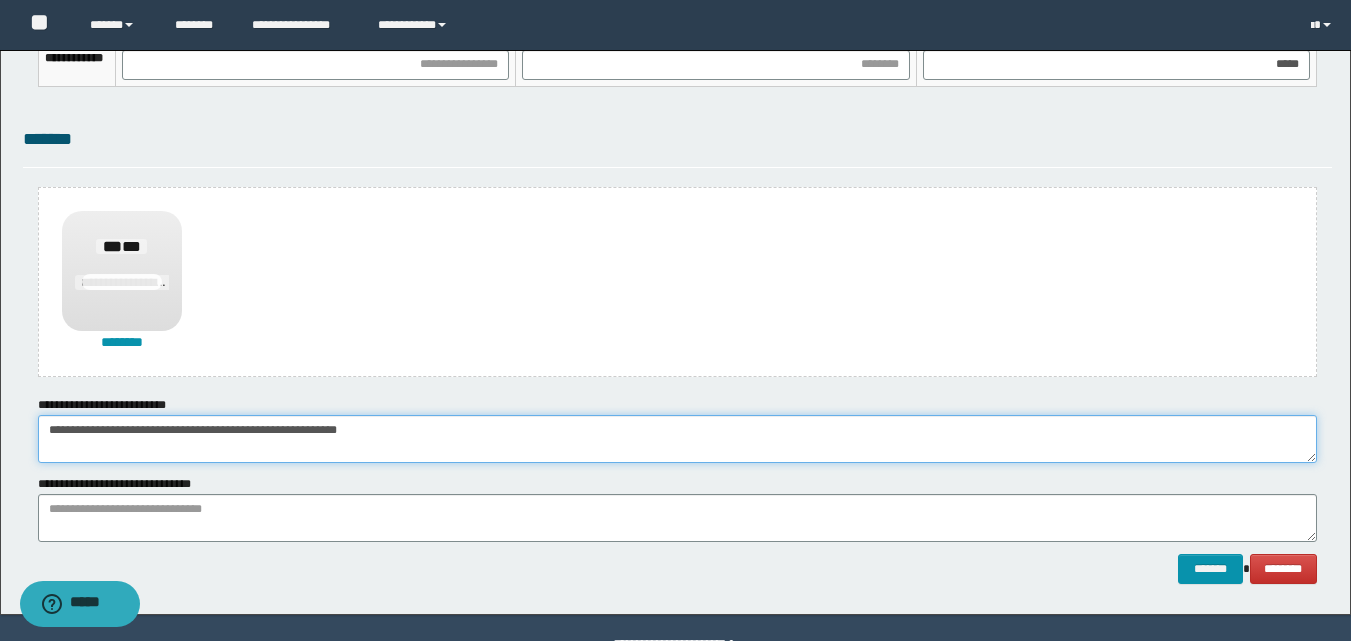 scroll, scrollTop: 1759, scrollLeft: 0, axis: vertical 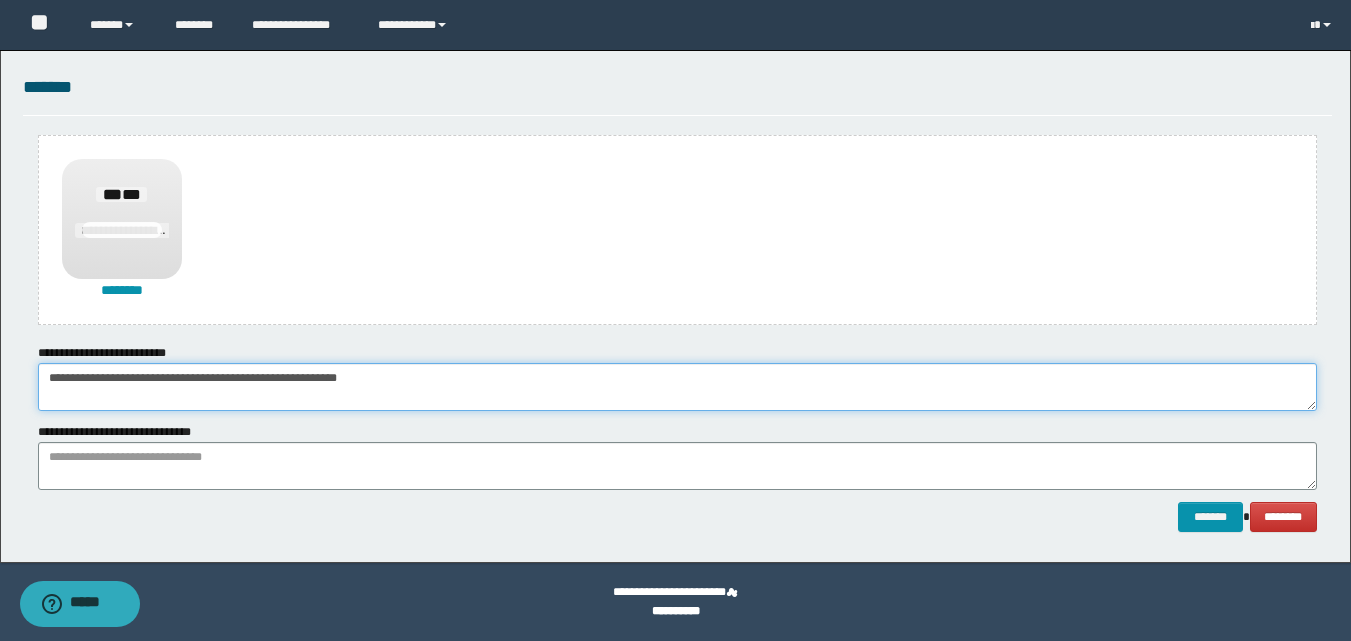 type on "**********" 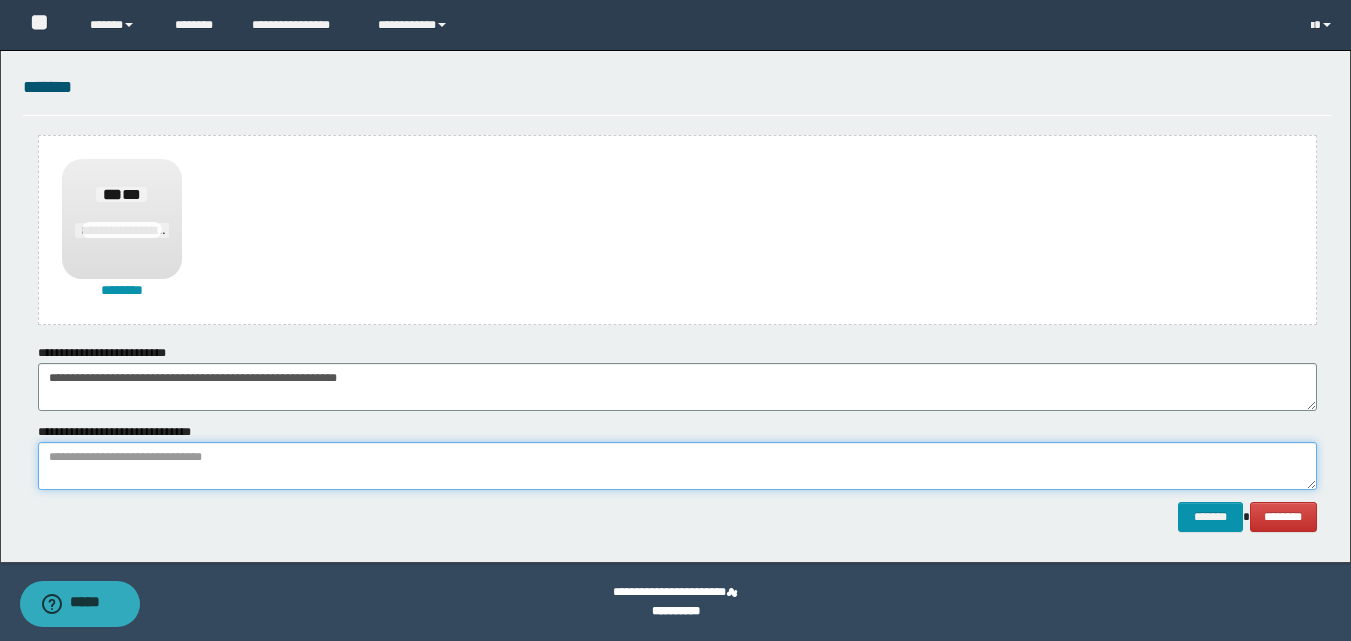 click at bounding box center [677, 466] 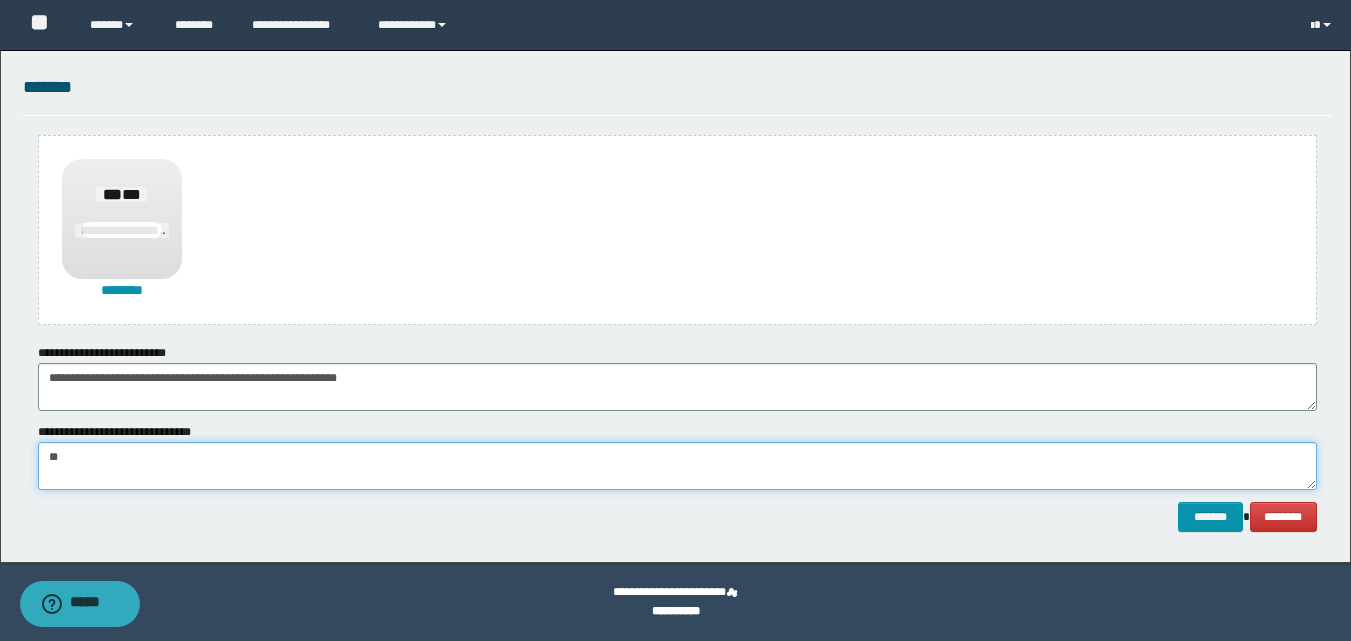 type on "*" 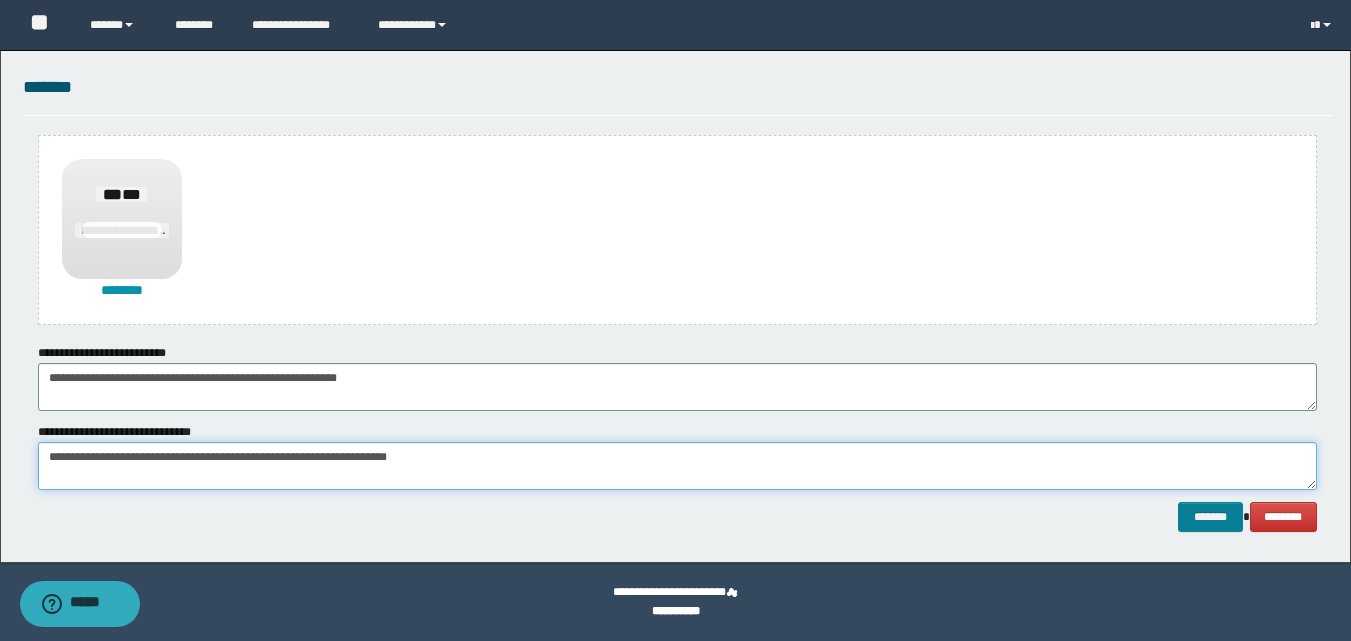 type on "**********" 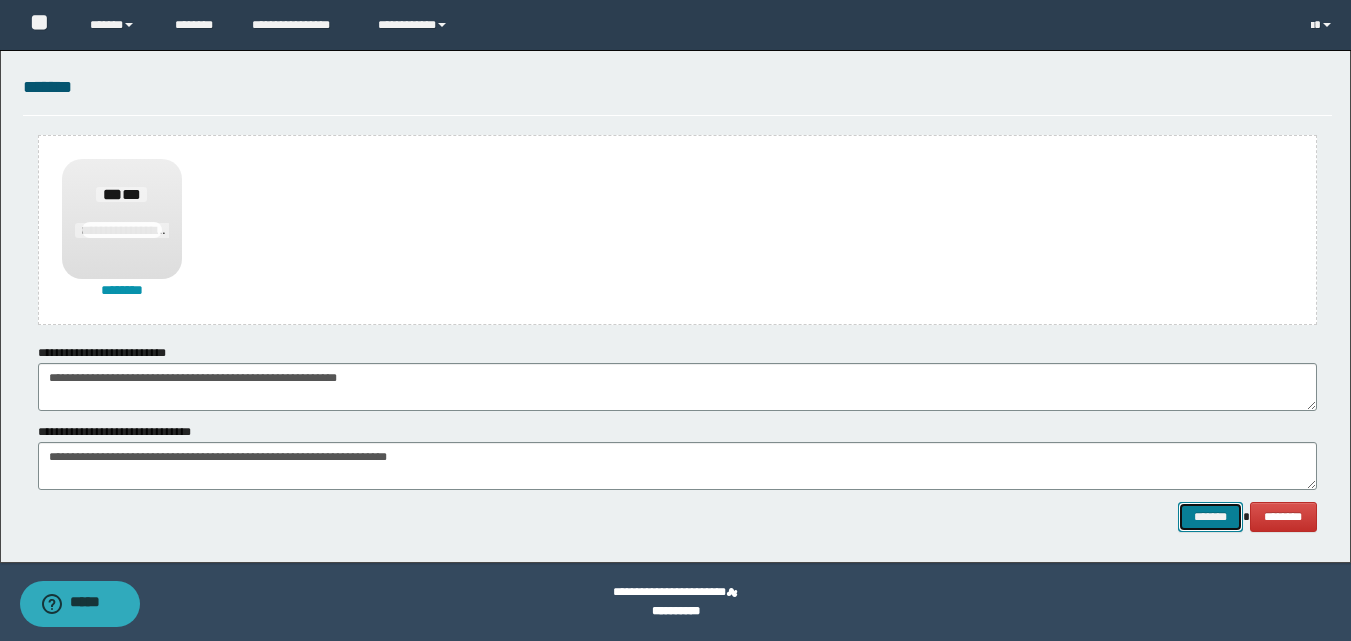 click on "*******" at bounding box center (1210, 517) 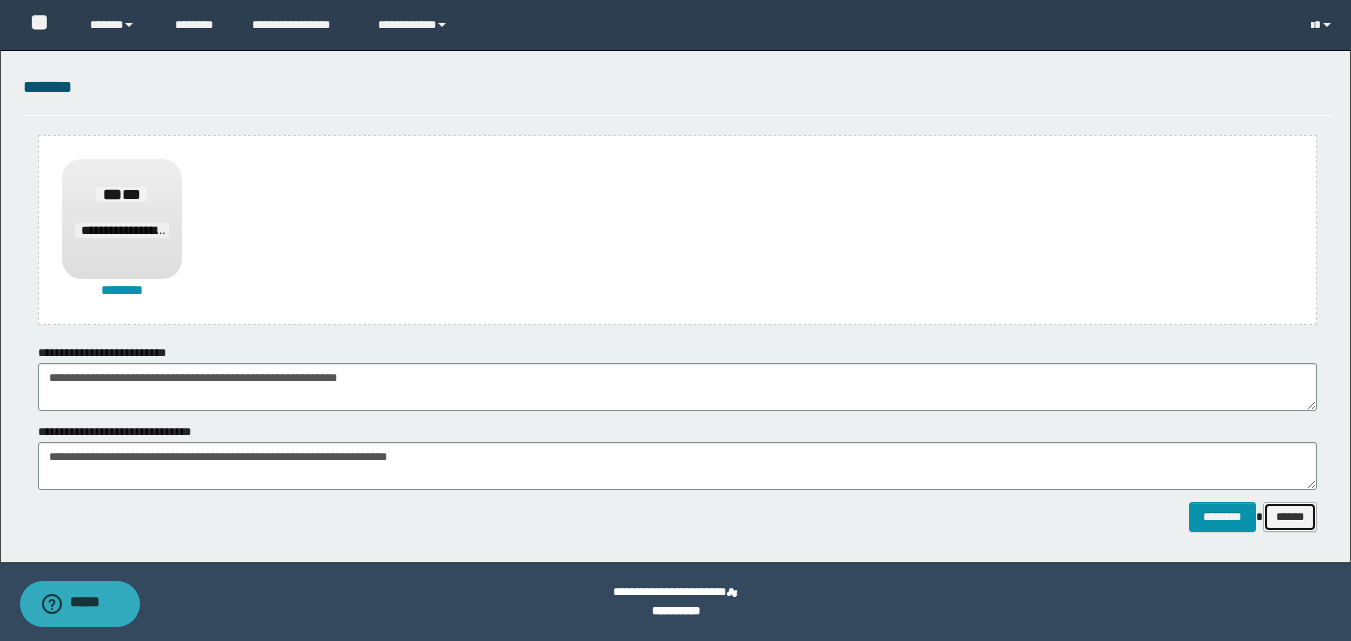 click on "******" at bounding box center [1290, 517] 